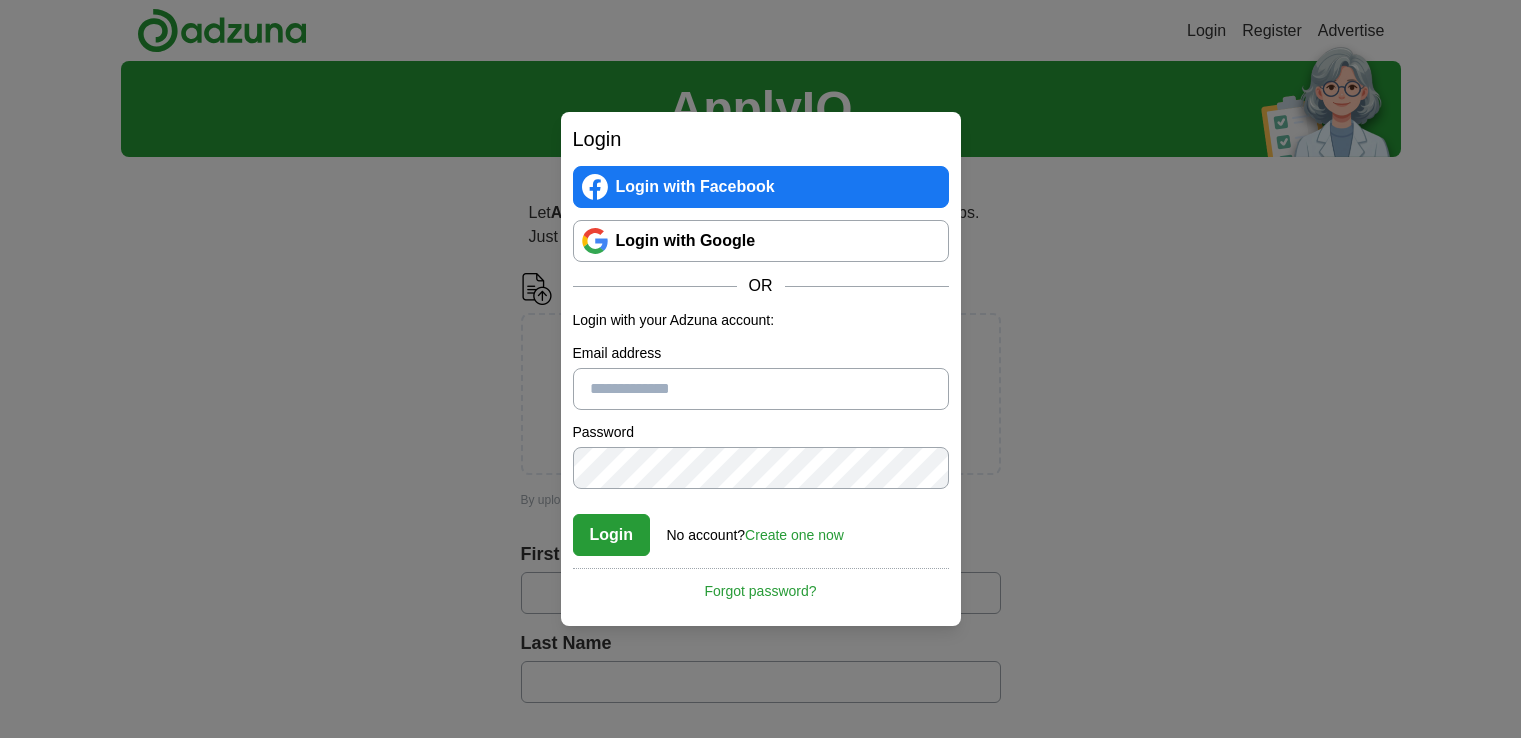scroll, scrollTop: 0, scrollLeft: 0, axis: both 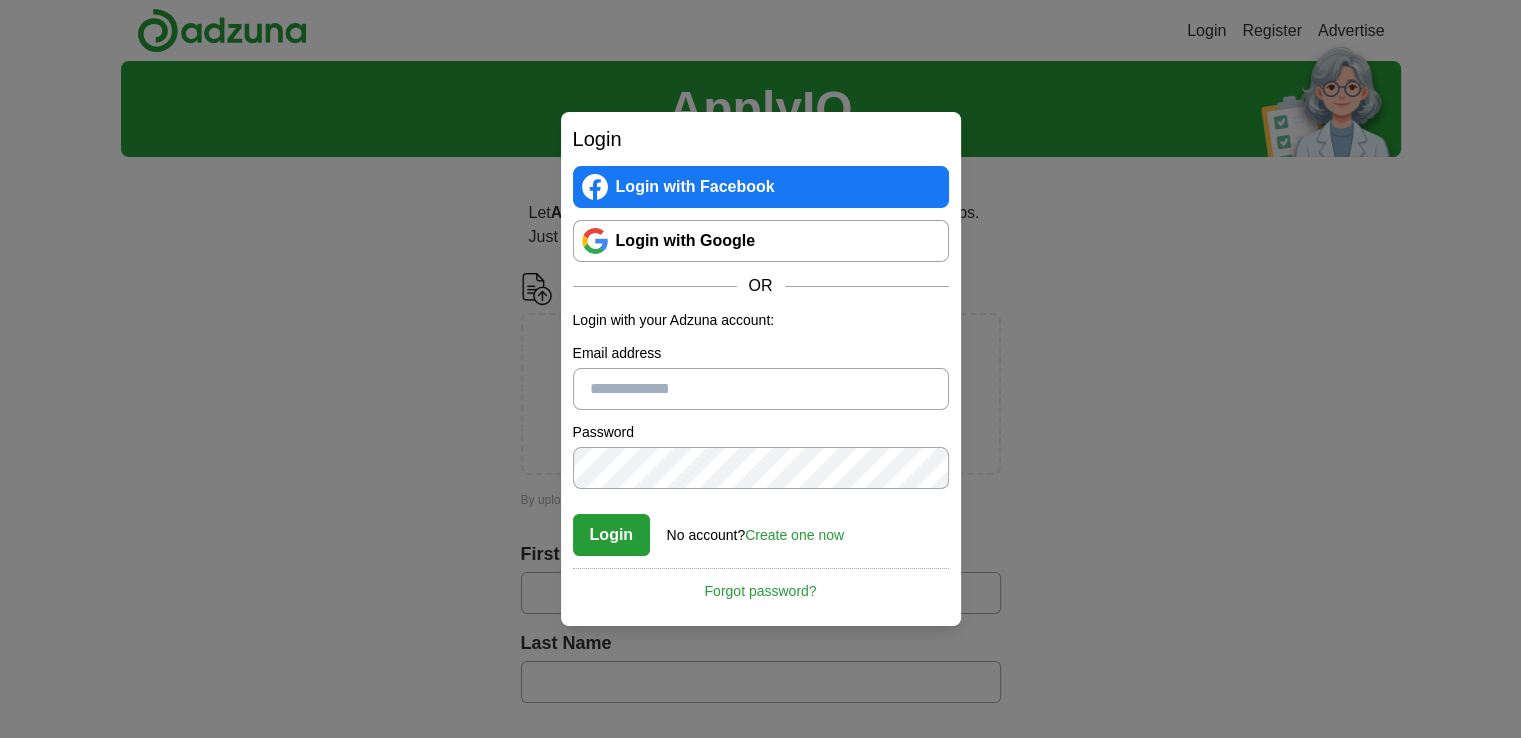 click on "Email address" at bounding box center [761, 389] 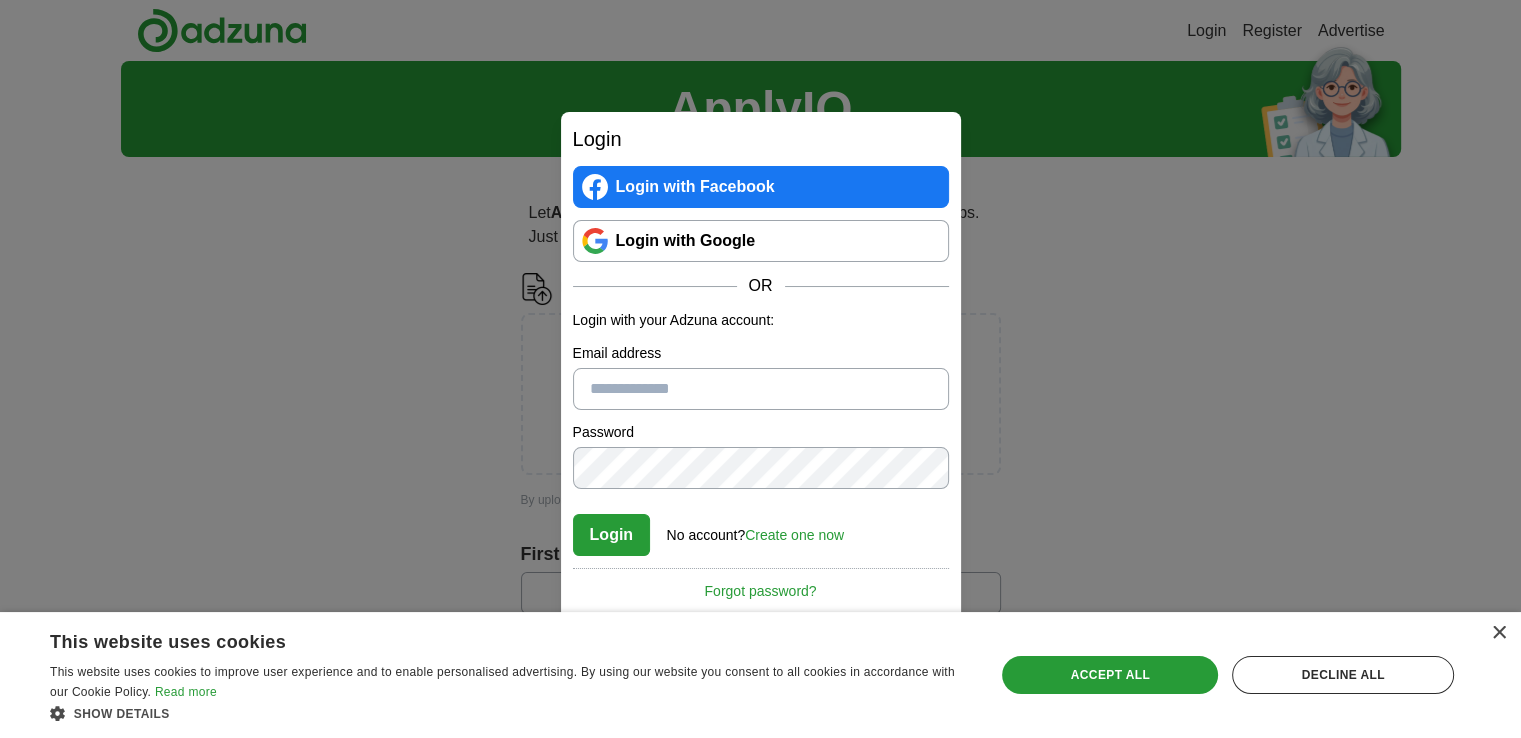 type on "**********" 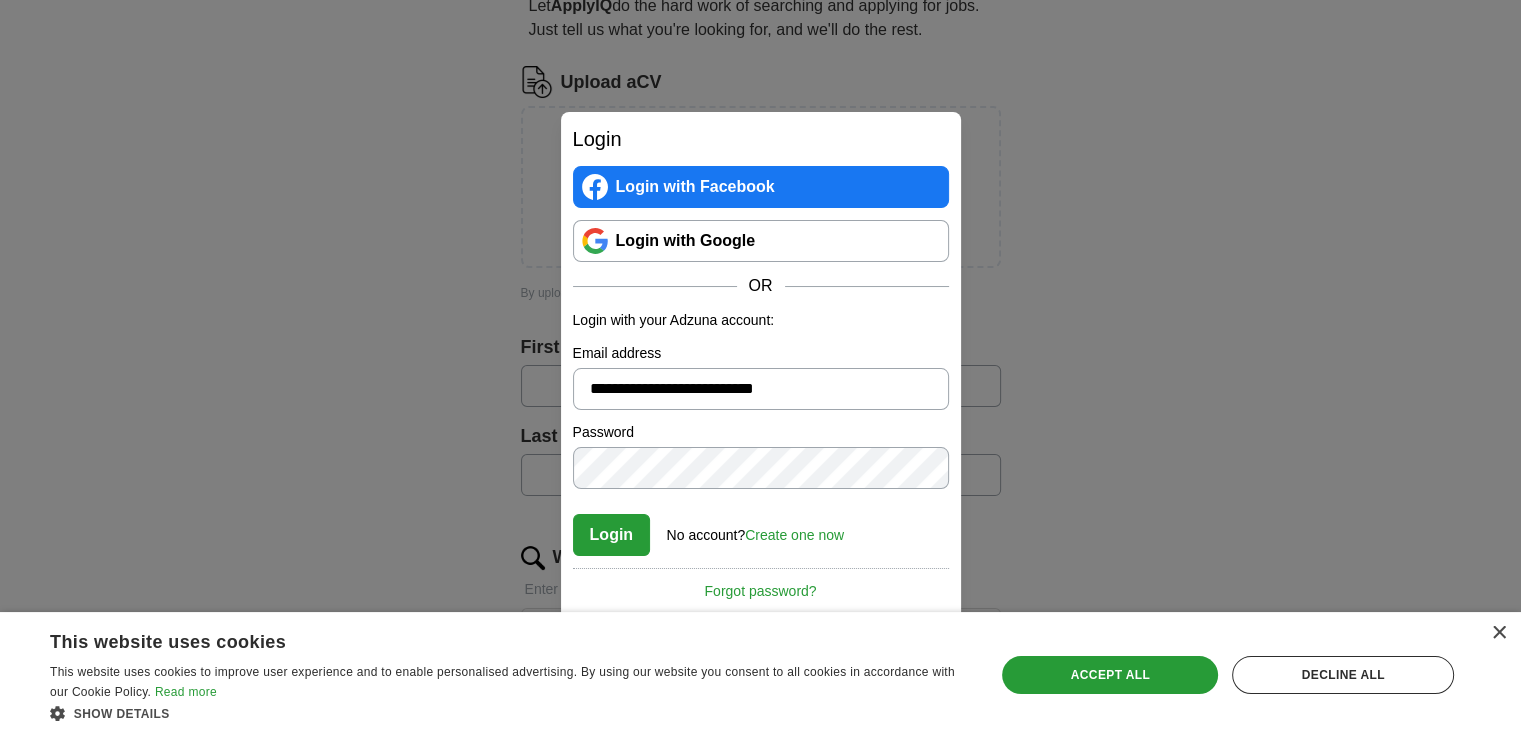 scroll, scrollTop: 208, scrollLeft: 0, axis: vertical 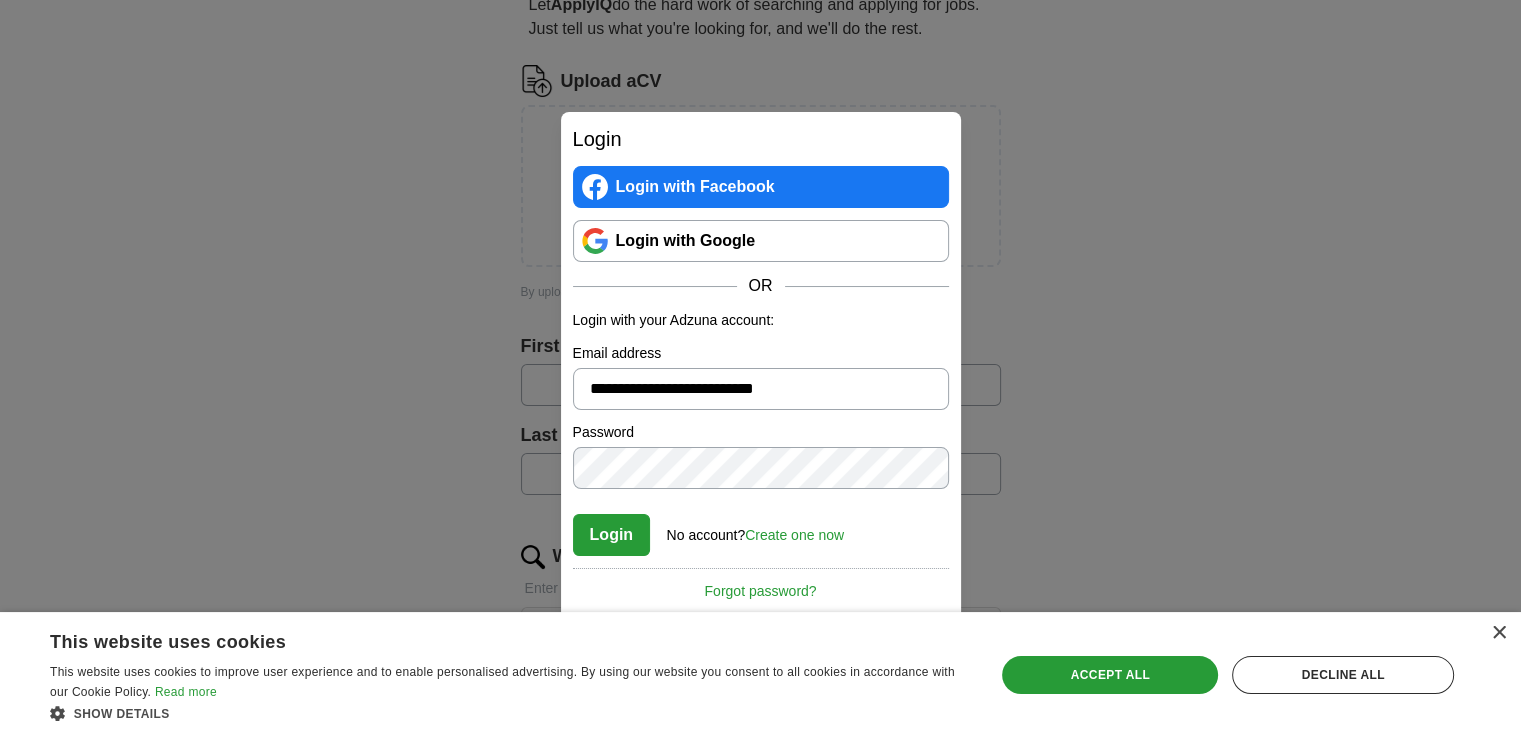 click on "Login with Google" at bounding box center (761, 241) 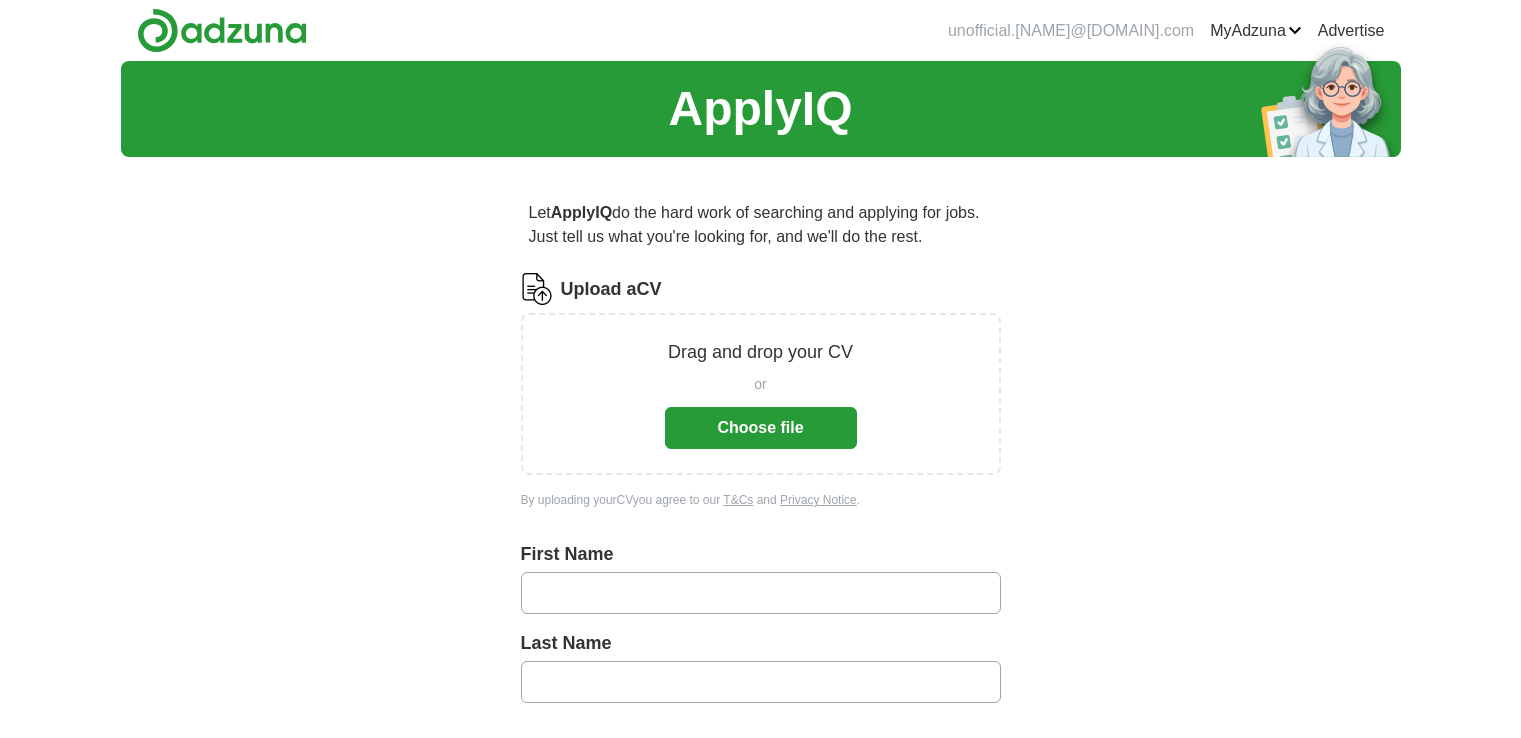scroll, scrollTop: 0, scrollLeft: 0, axis: both 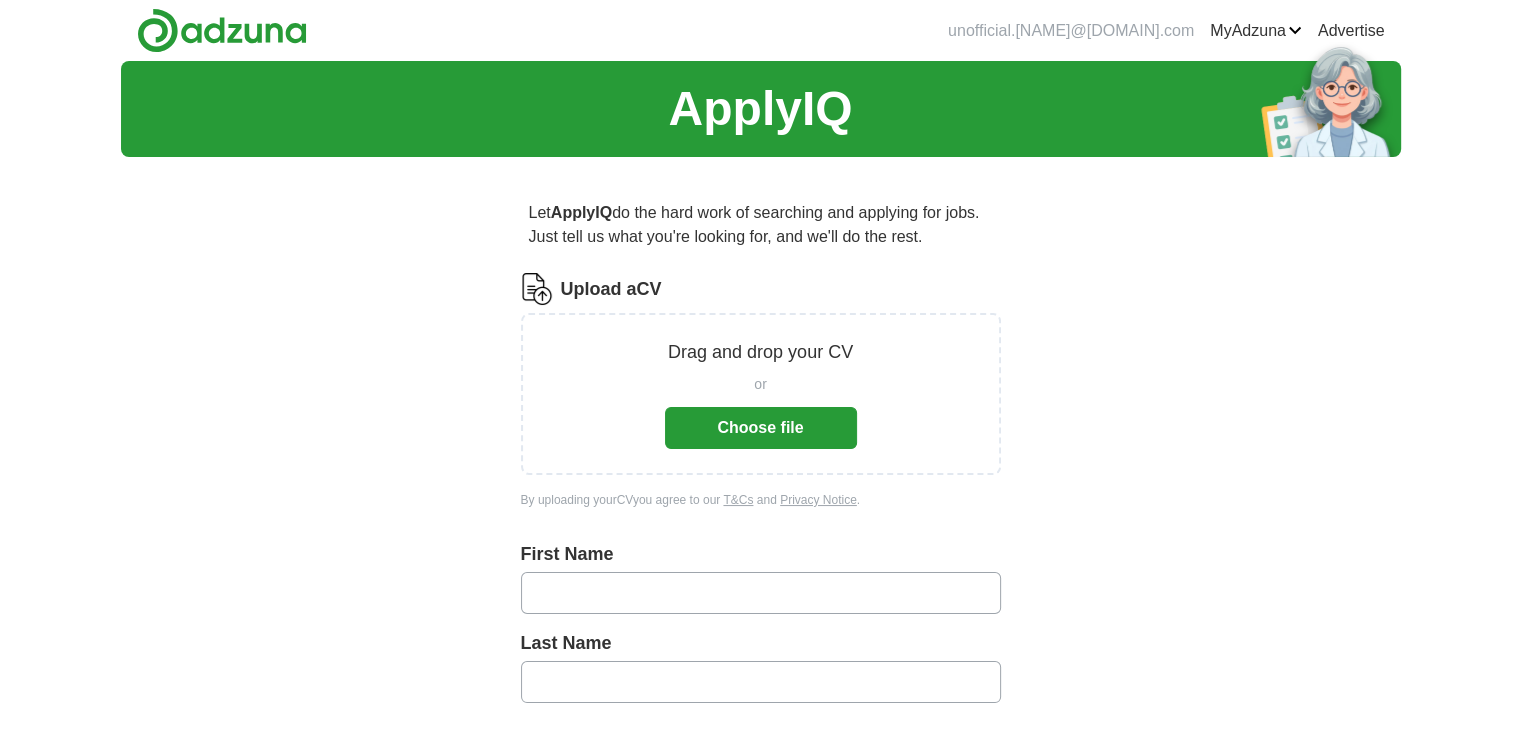 click on "Choose file" at bounding box center (761, 428) 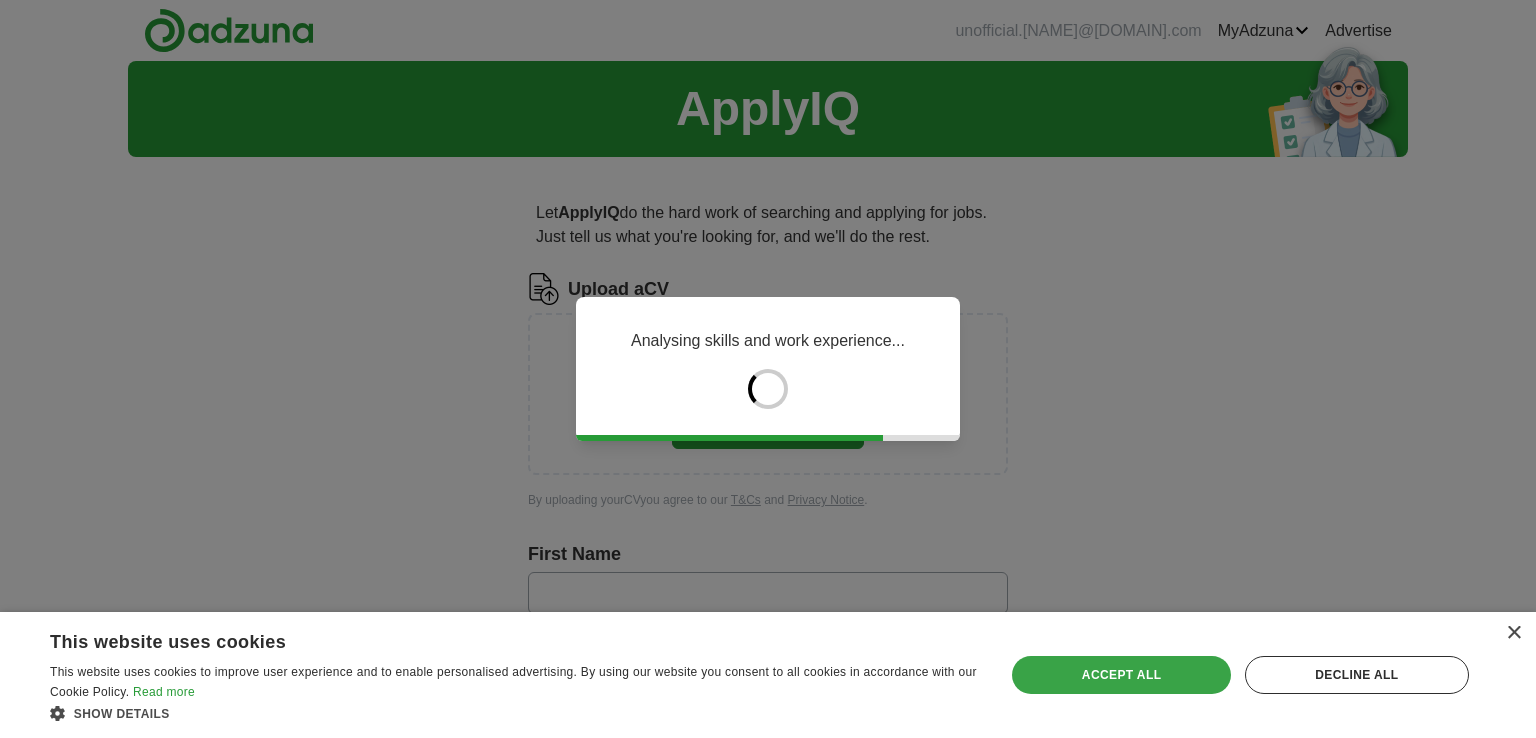click on "Accept all" at bounding box center [1121, 675] 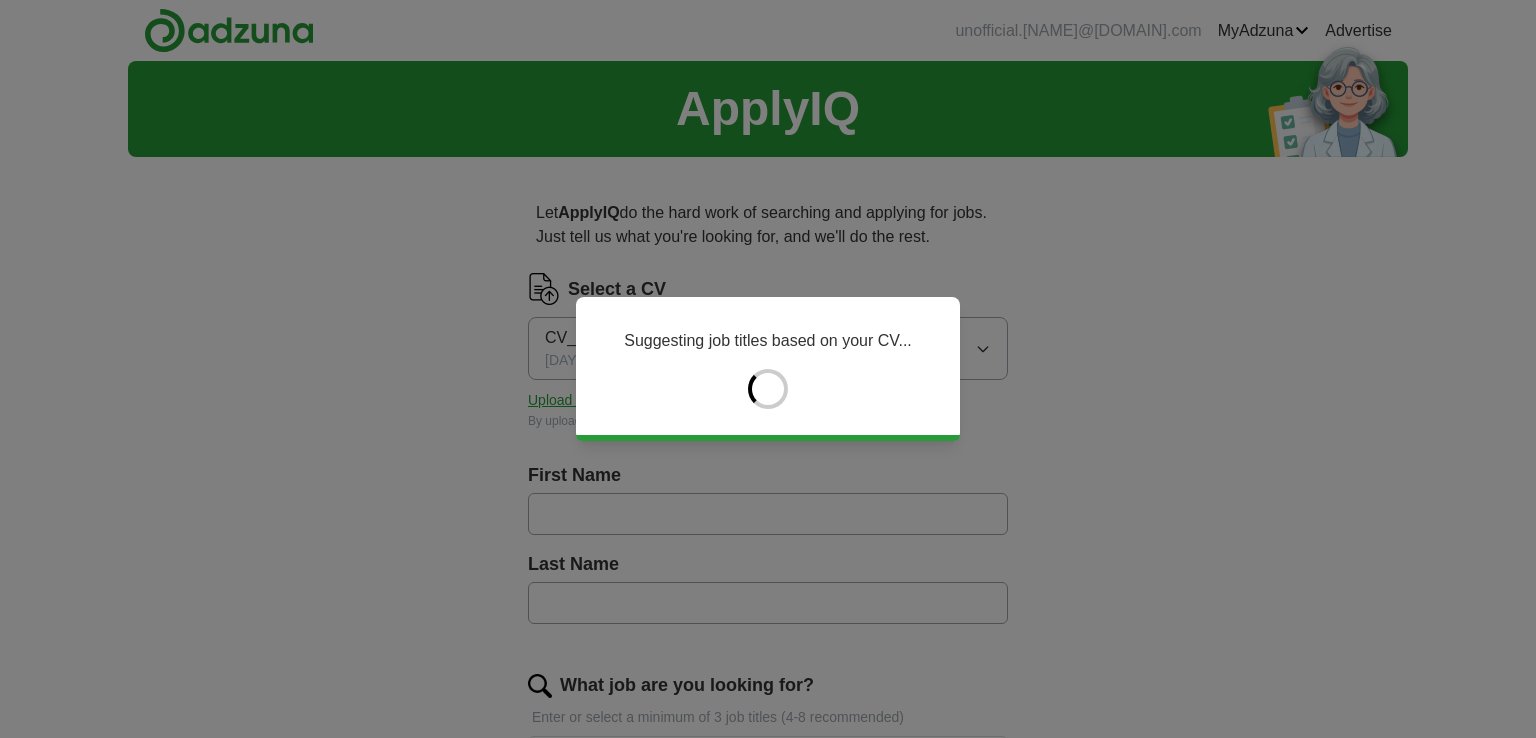 type on "******" 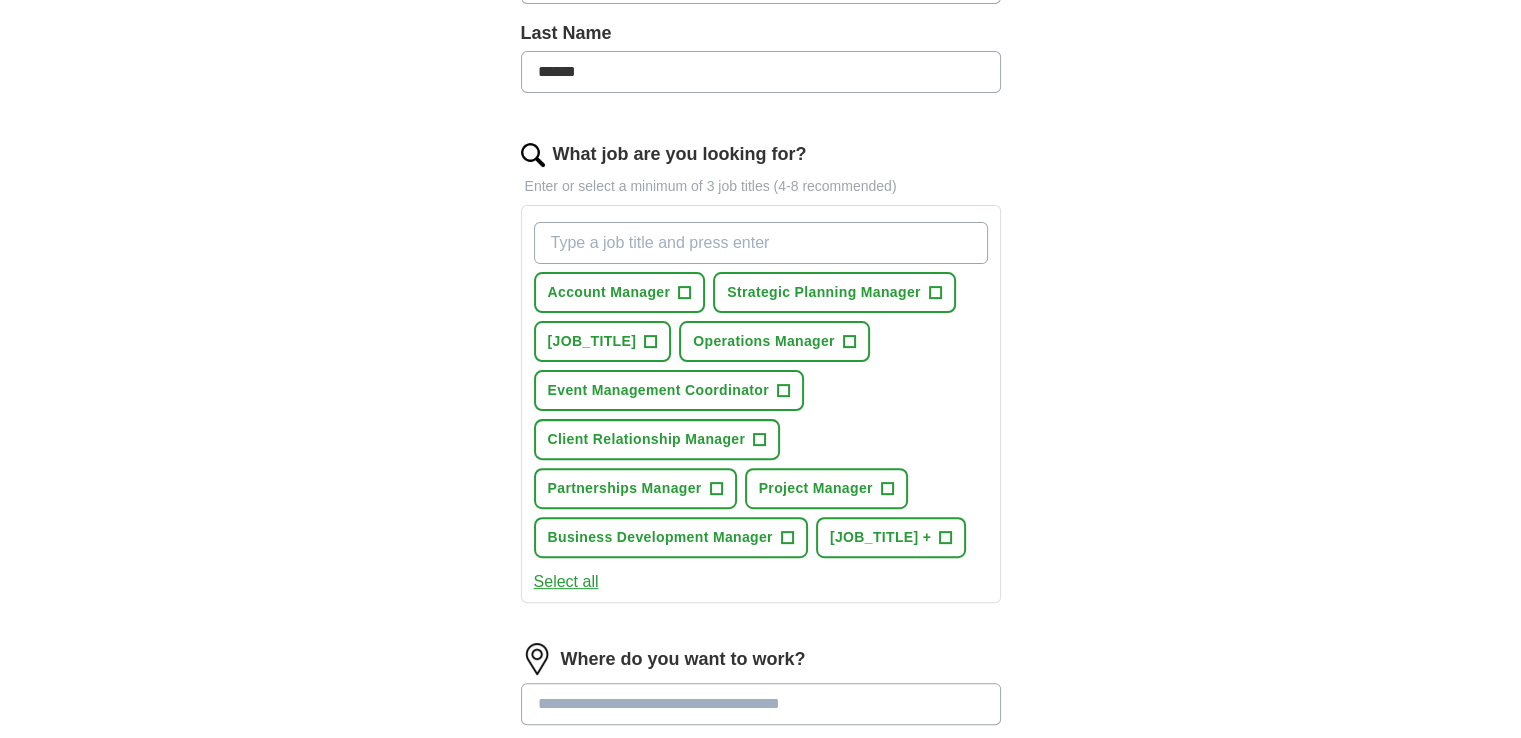 scroll, scrollTop: 536, scrollLeft: 0, axis: vertical 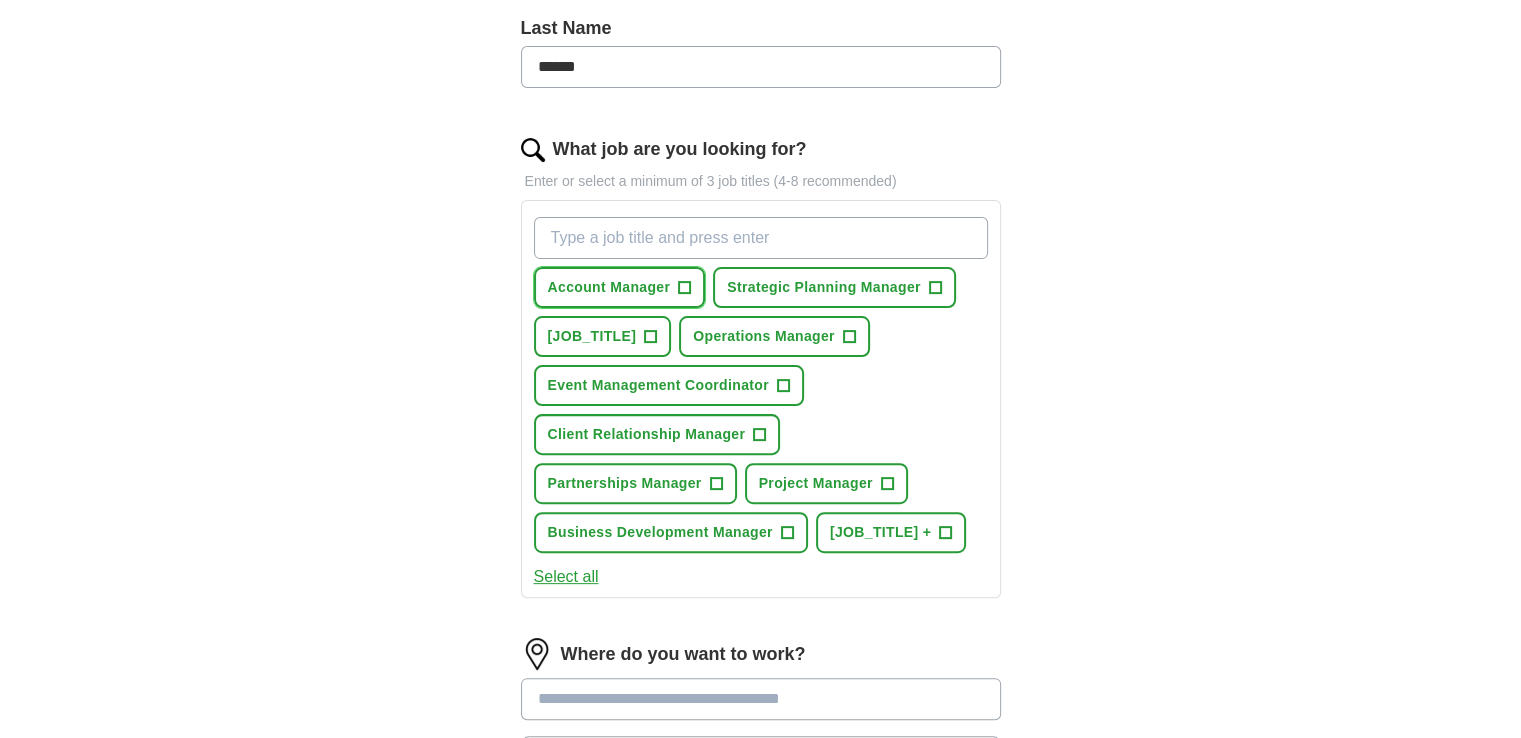 click on "+" at bounding box center [685, 288] 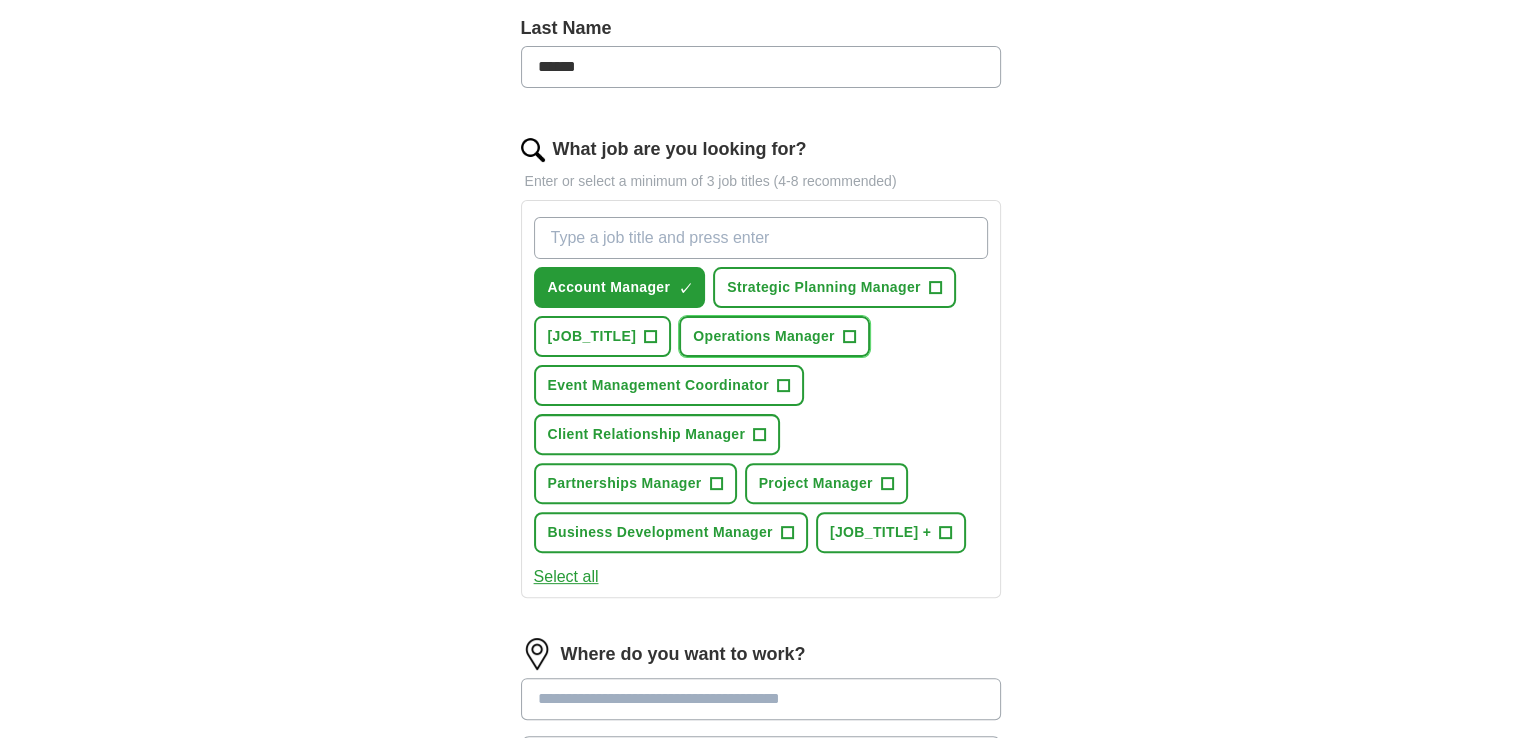 click on "Operations Manager" at bounding box center (764, 336) 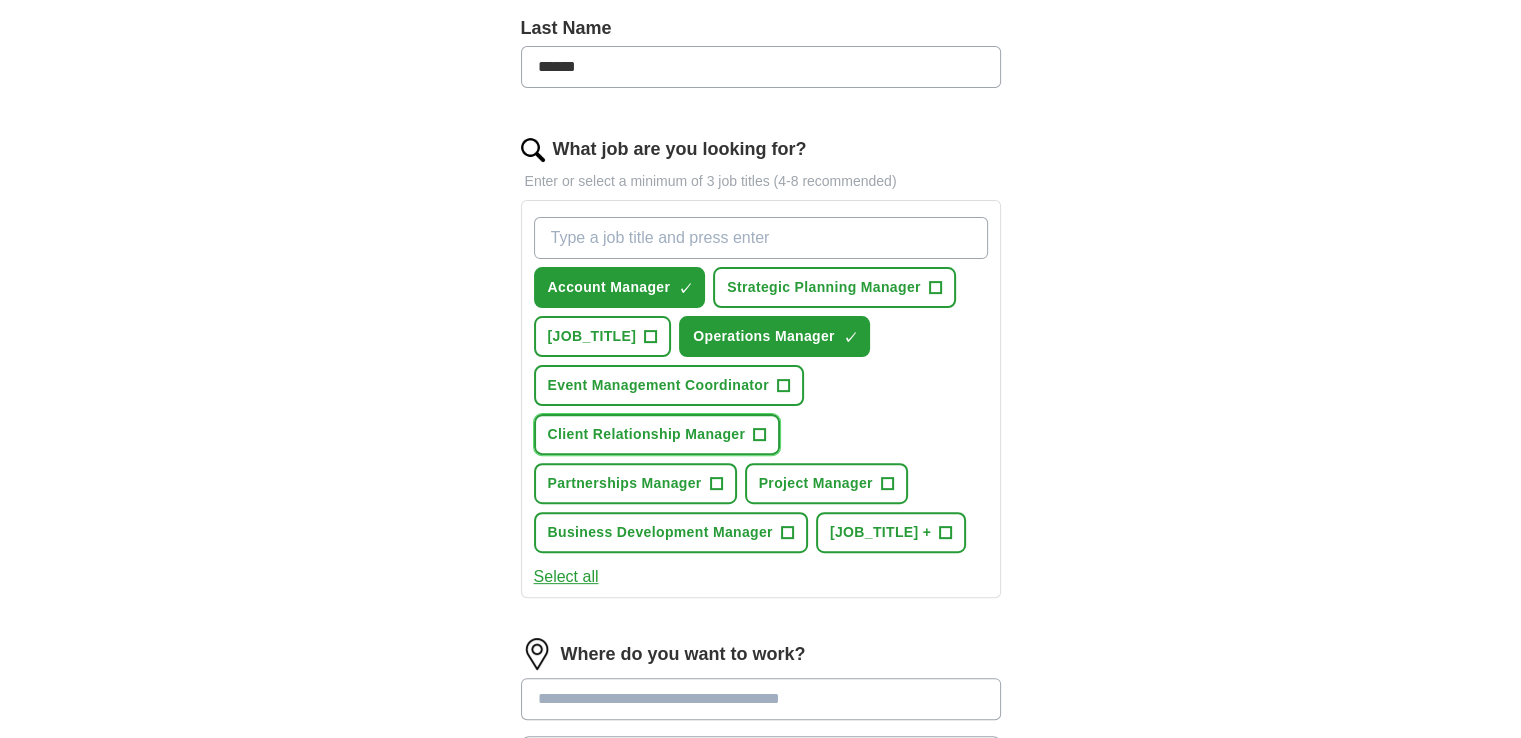 click on "Client Relationship Manager" at bounding box center [647, 434] 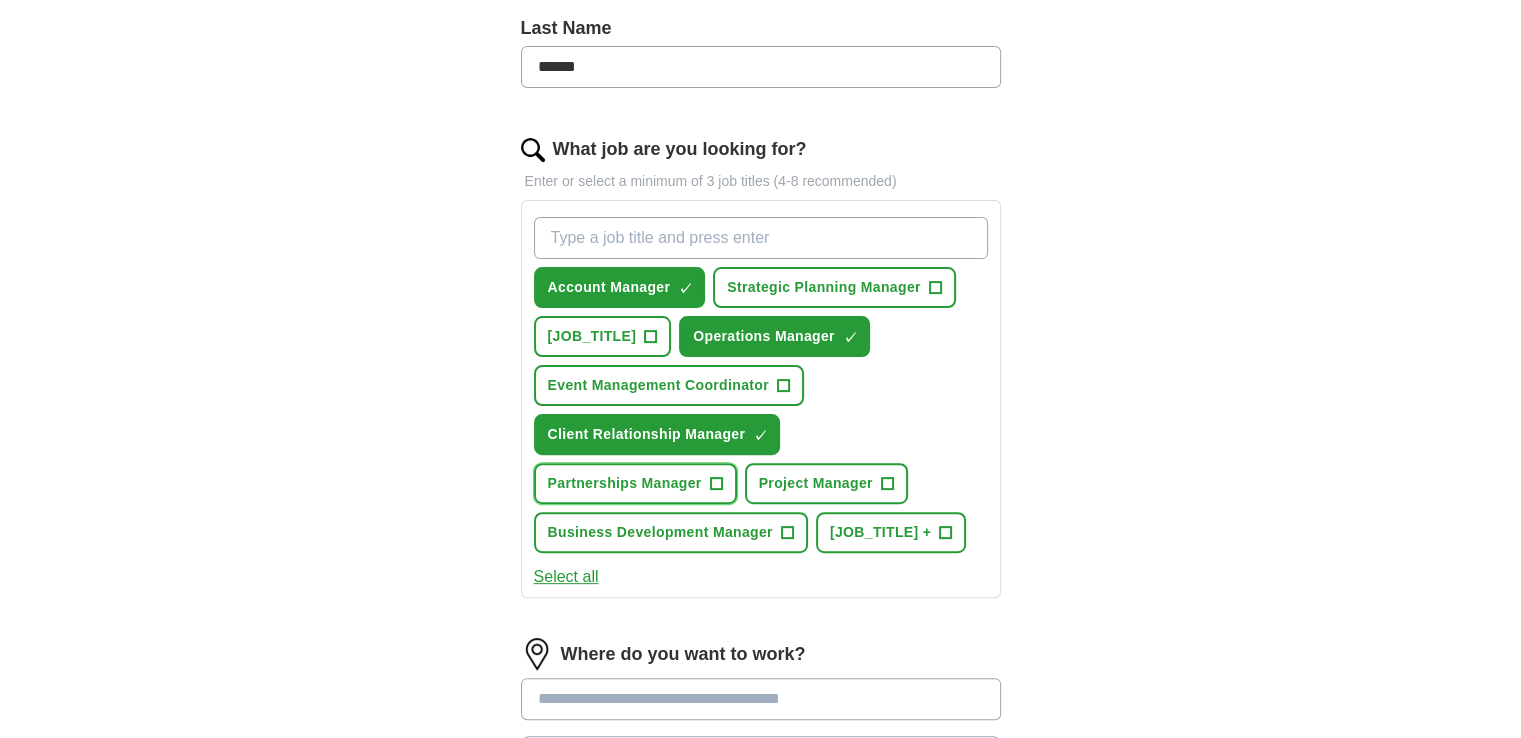 click on "Partnerships Manager" at bounding box center (625, 483) 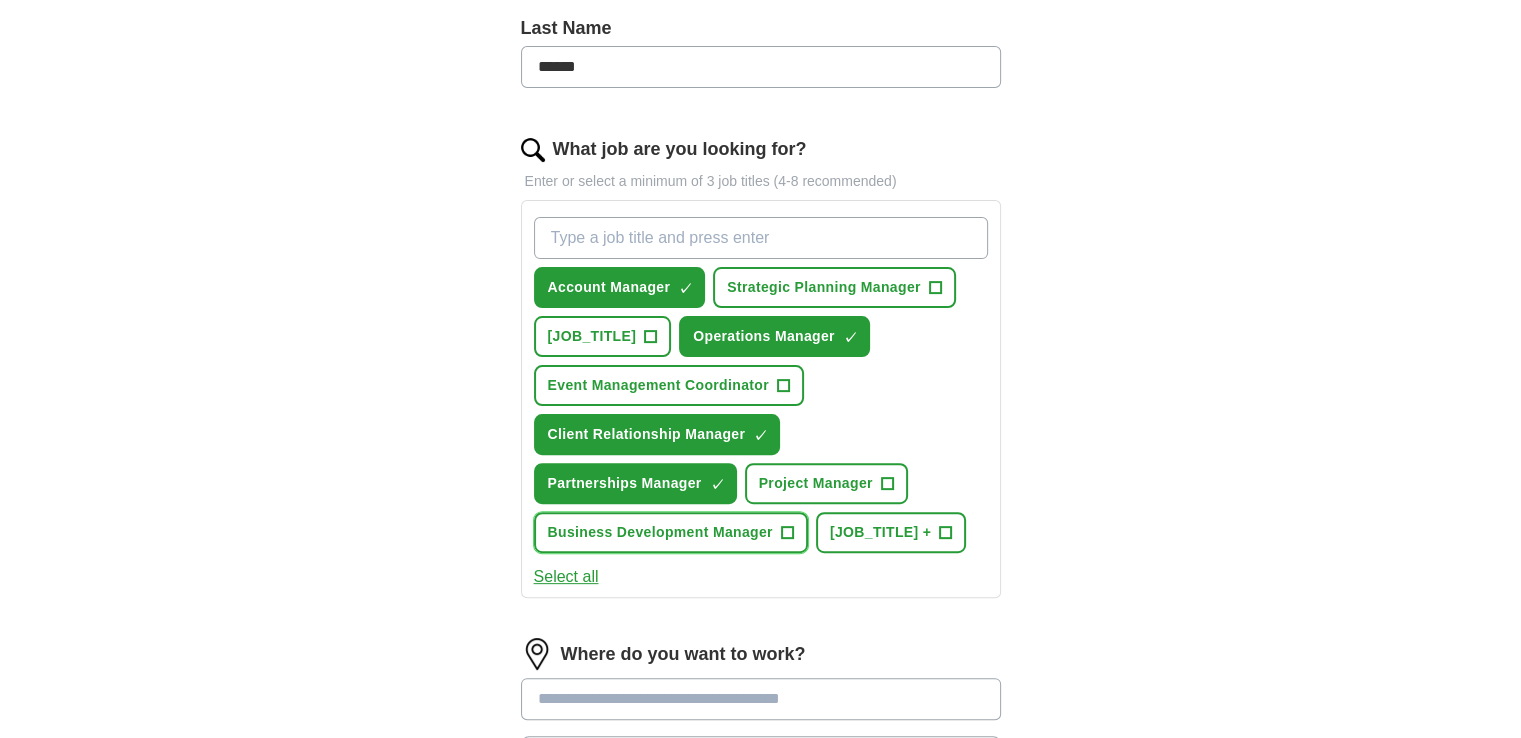 click on "Business Development Manager" at bounding box center (660, 532) 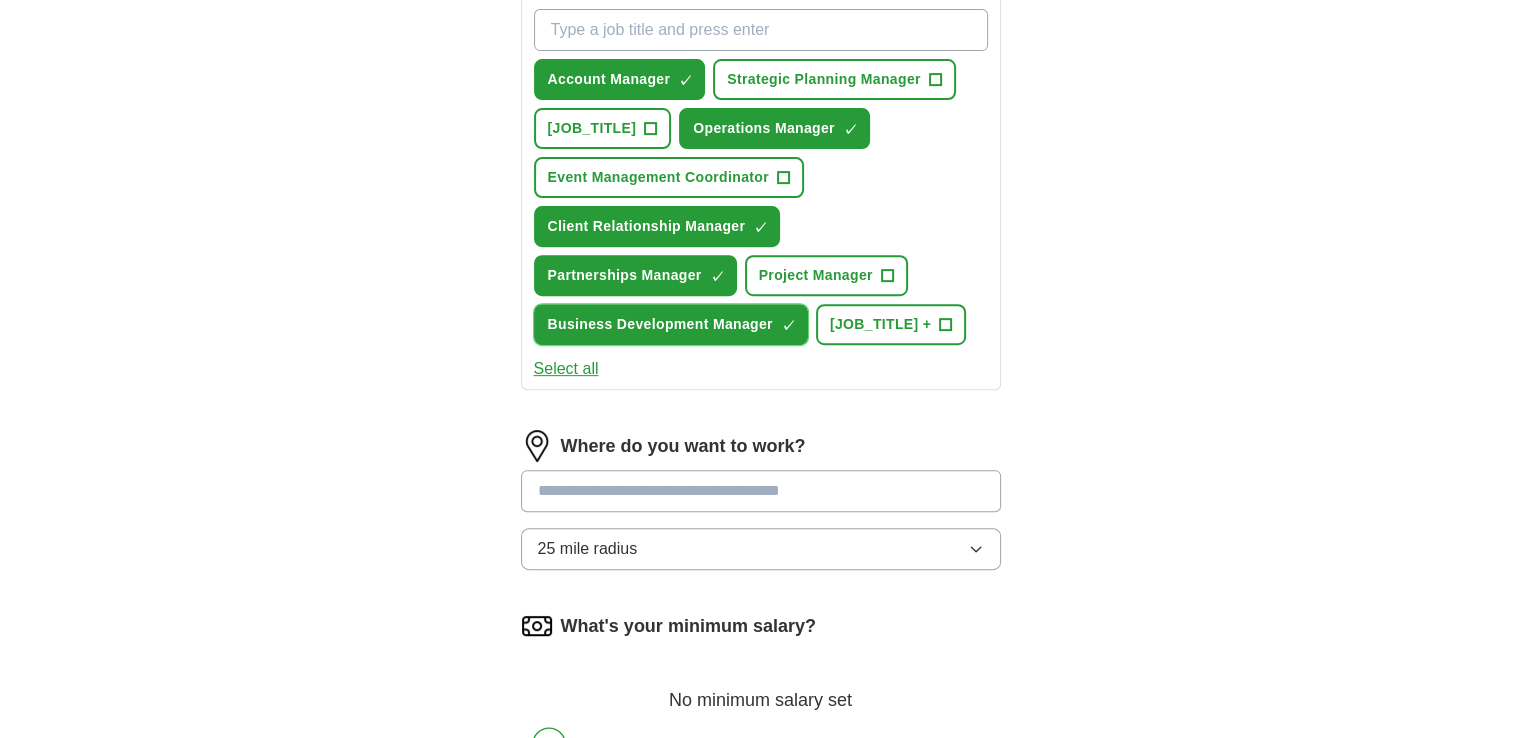 scroll, scrollTop: 906, scrollLeft: 0, axis: vertical 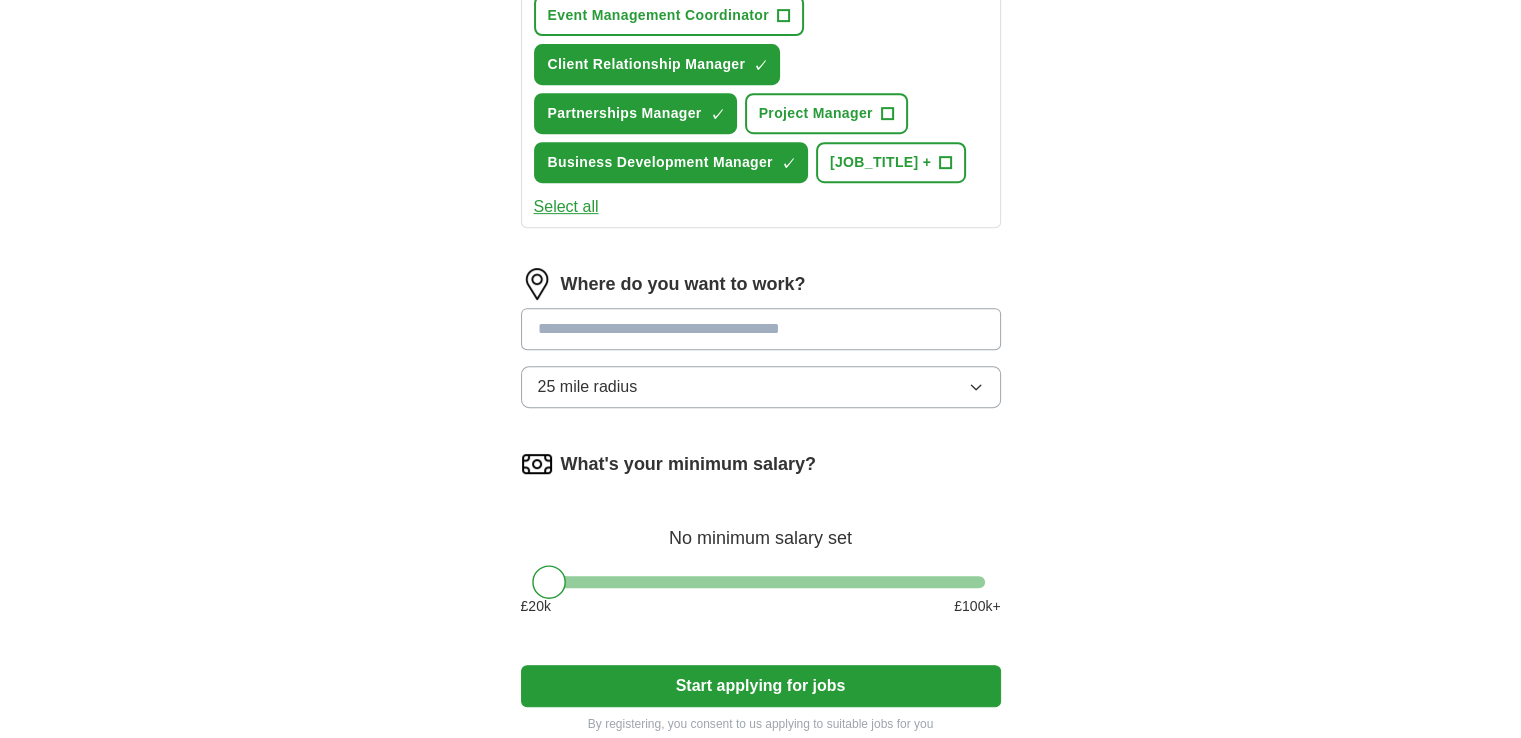 click at bounding box center (761, 329) 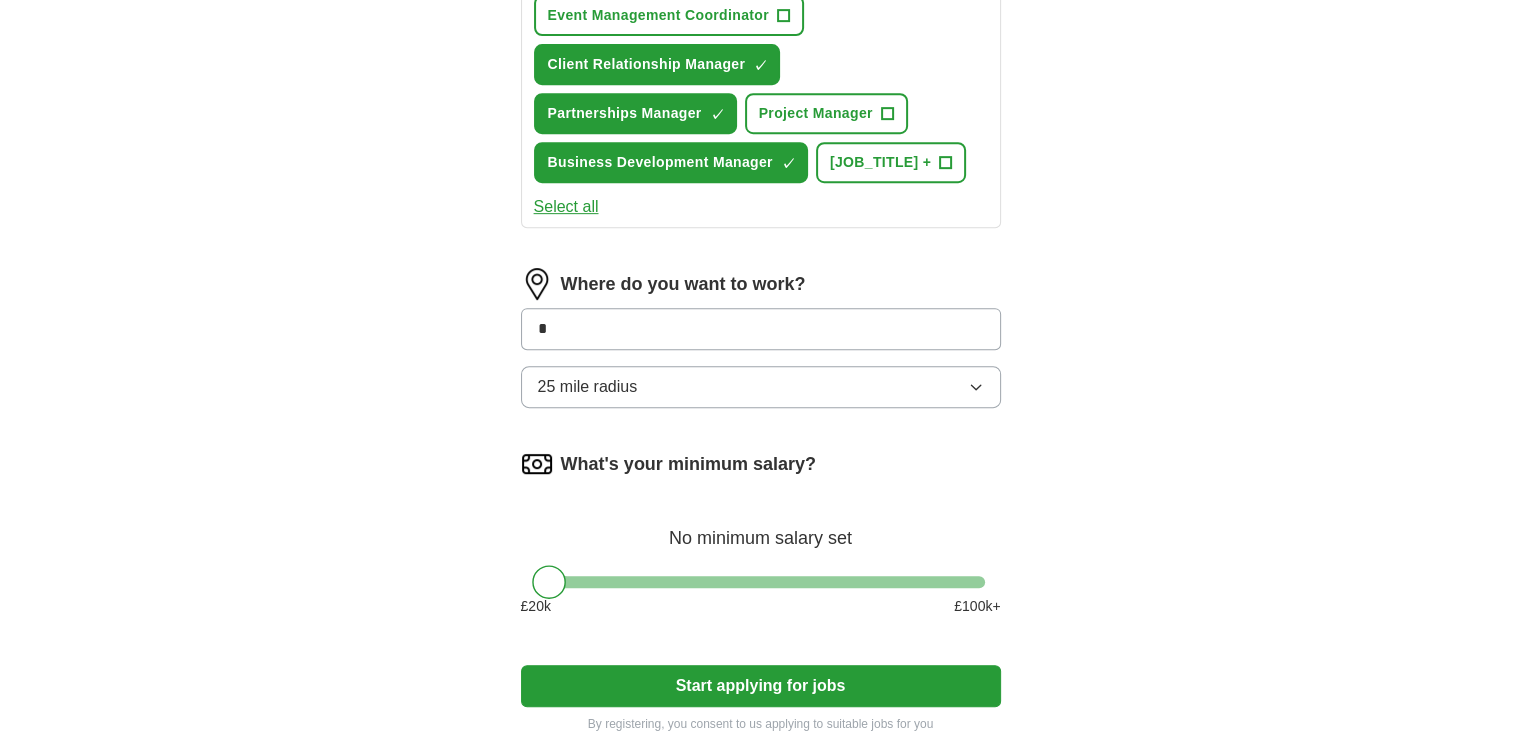 type on "*" 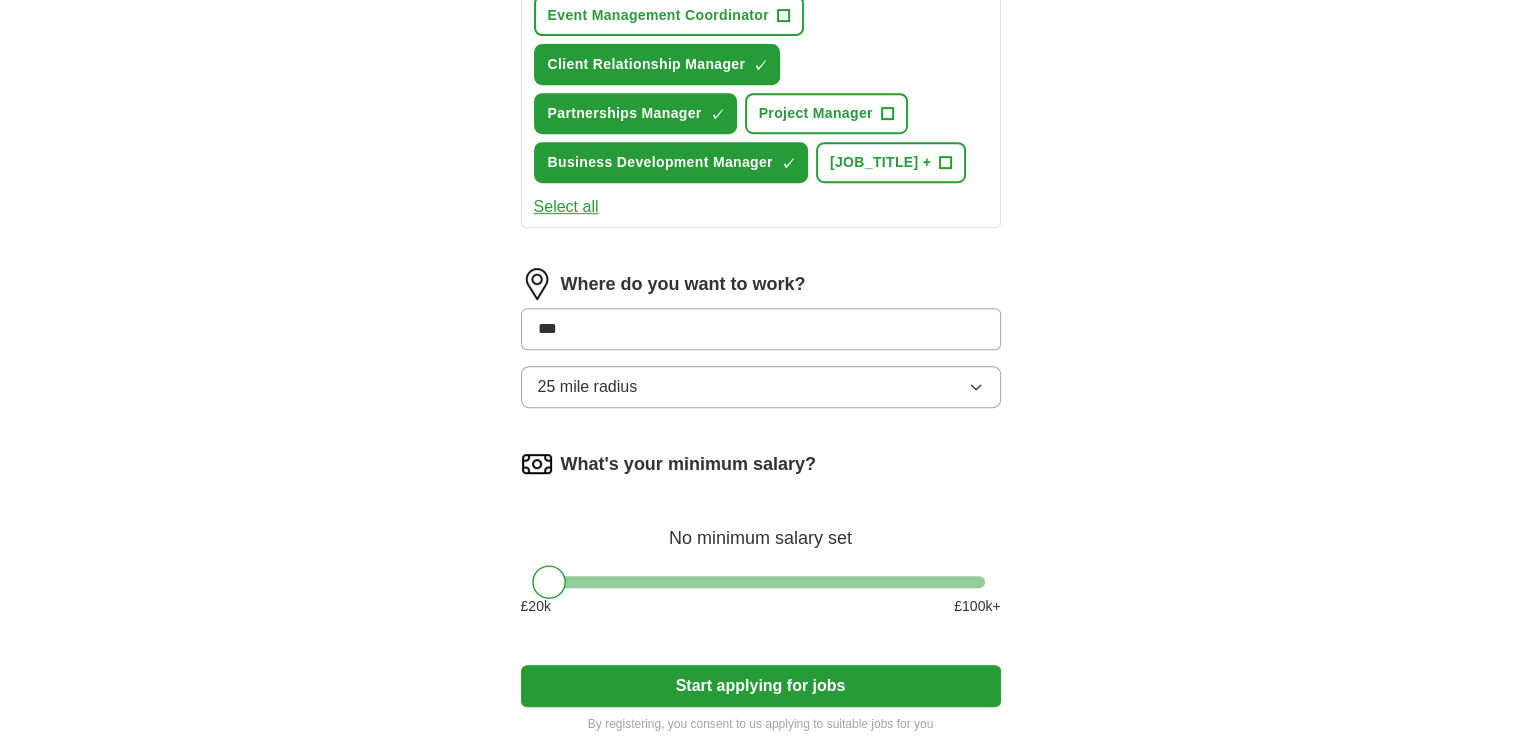 type on "**" 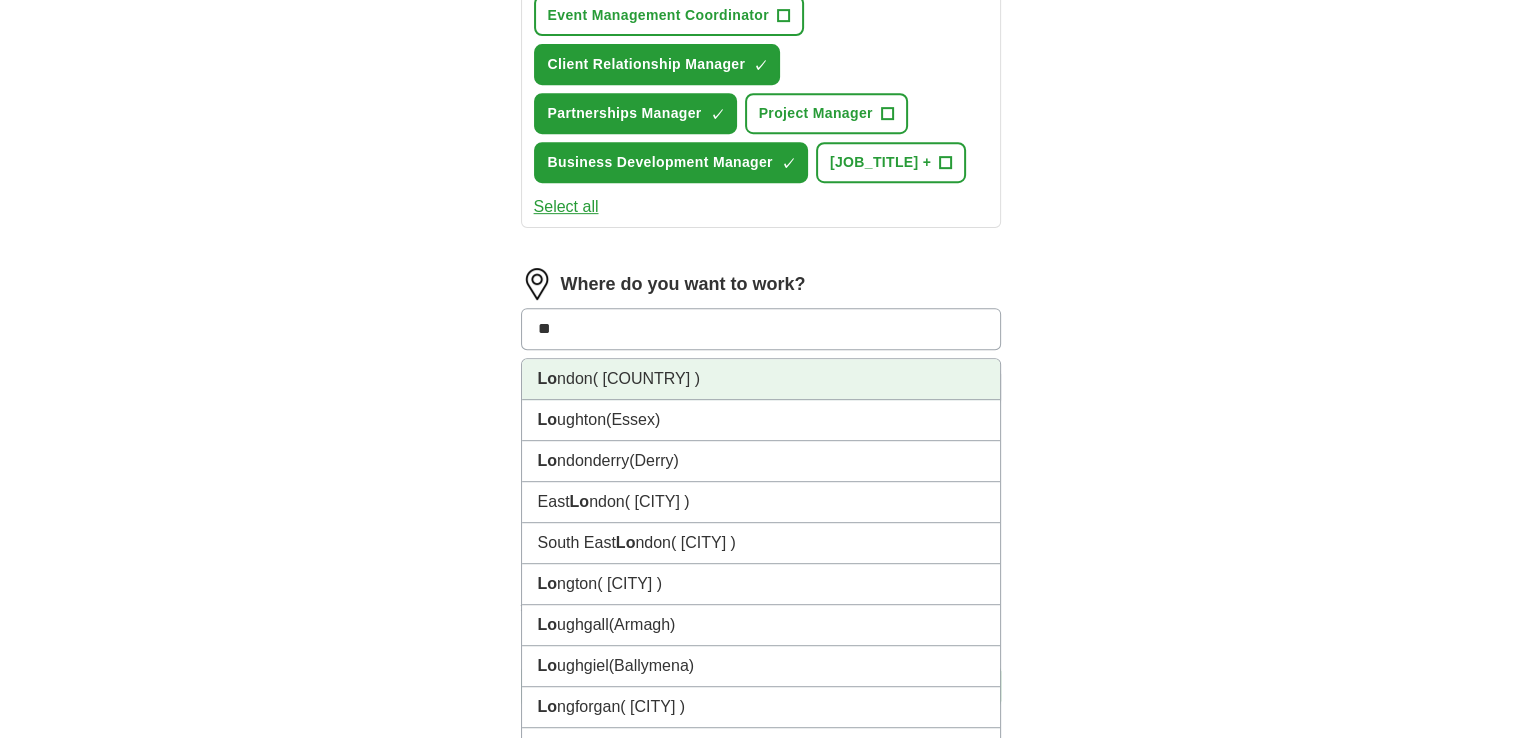 click on "Lo [CITY] ([COUNTRY])" at bounding box center [761, 379] 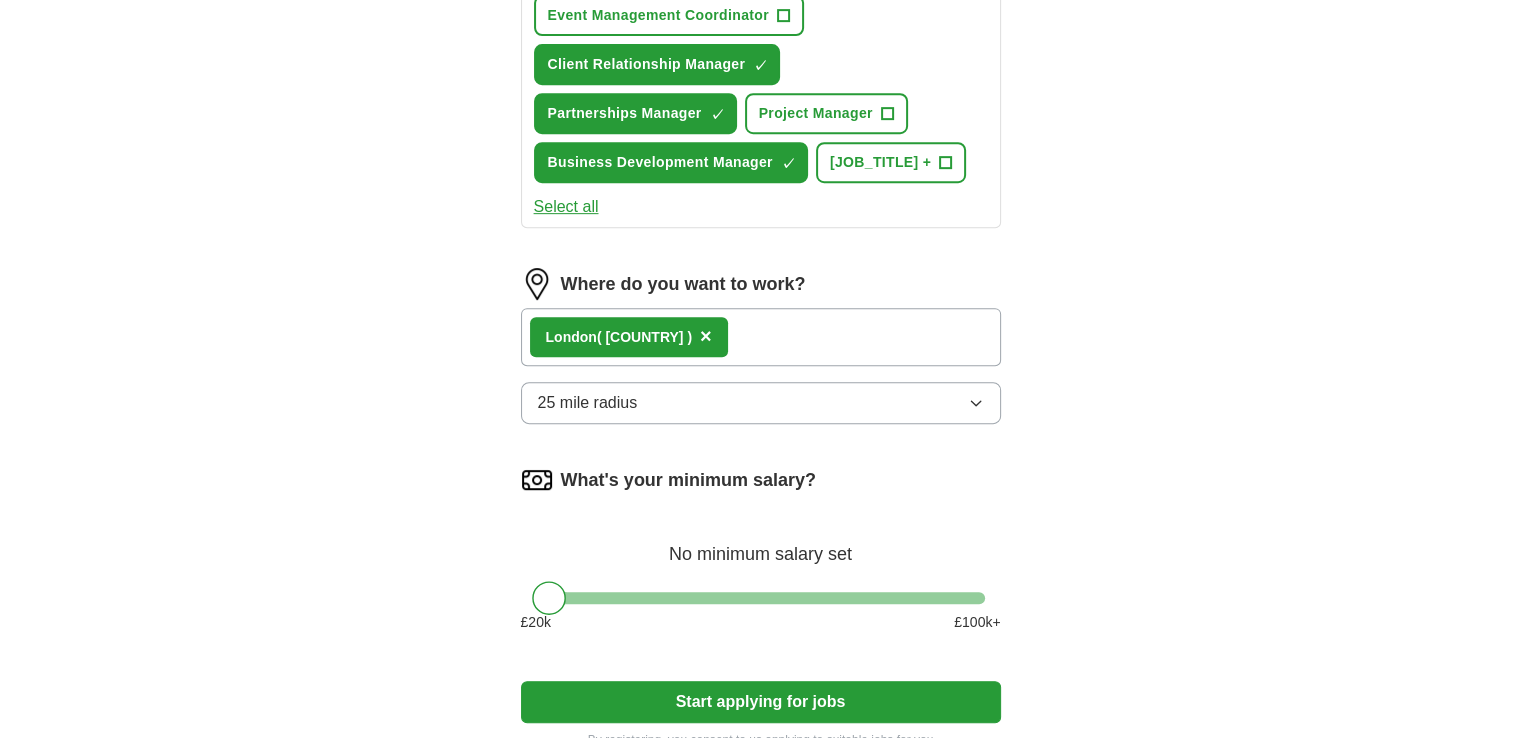 click on "ApplyIQ Let  ApplyIQ  do the hard work of searching and applying for jobs. Just tell us what you're looking for, and we'll do the rest. Select a CV CV_[NAME]_[NAME].pdf [DATE], [TIME] Upload a different  CV By uploading your  CV  you agree to our   T&Cs   and   Privacy Notice . First Name ****** Last Name ****** What job are you looking for? Enter or select a minimum of 3 job titles (4-8 recommended) Account Manager ✓ × Strategic Planning Manager + Research Project Manager + Operations Manager ✓ × Event Management Coordinator + Client Relationship Manager ✓ × Partnerships Manager ✓ × Project Manager + Business Development Manager ✓ × Sustainability Consultant + Select all Where do you want to work? [CITY]  (UK) × 25 mile radius What's your minimum salary? No minimum salary set £ 20 k £ 100 k+ Start applying for jobs By registering, you consent to us applying to suitable jobs for you" at bounding box center (761, -34) 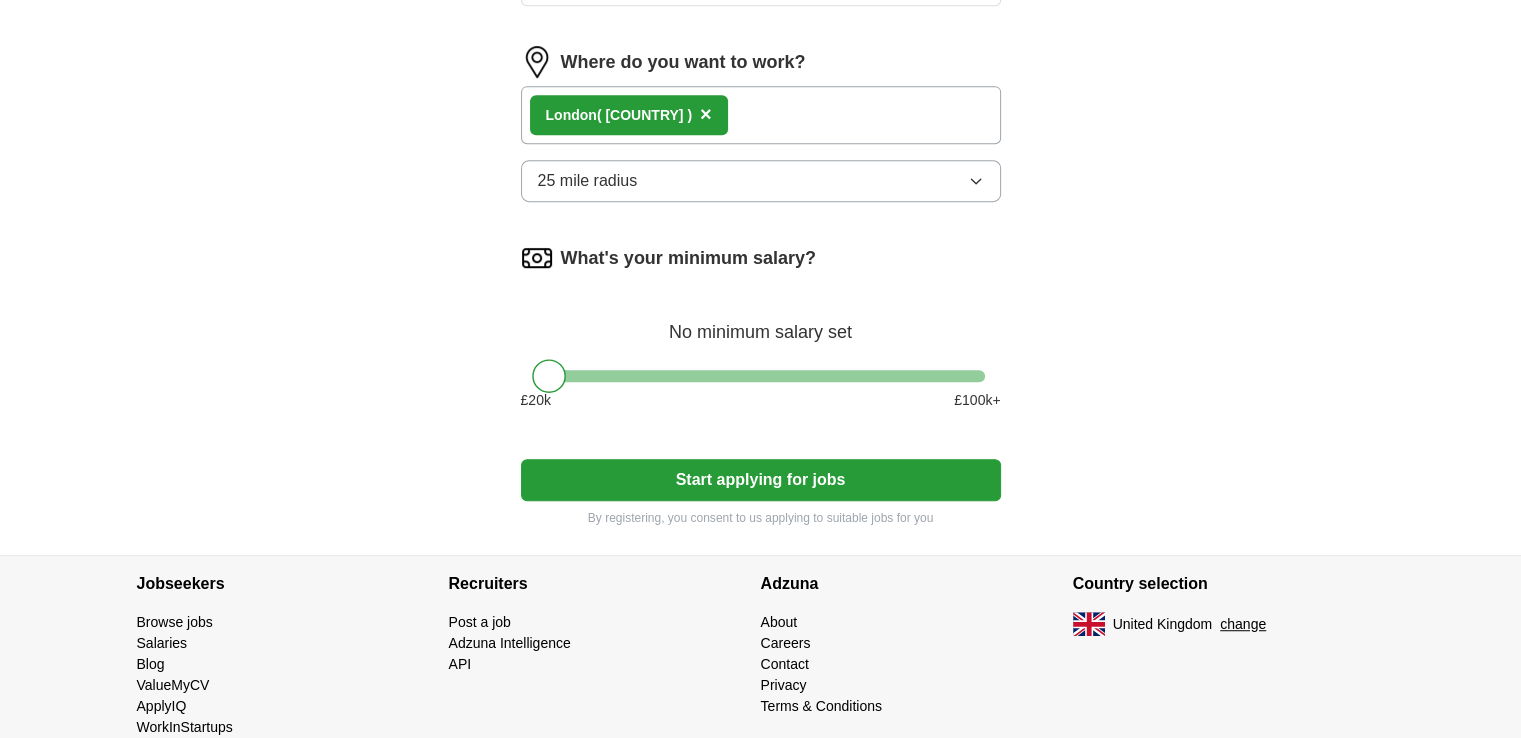 scroll, scrollTop: 1130, scrollLeft: 0, axis: vertical 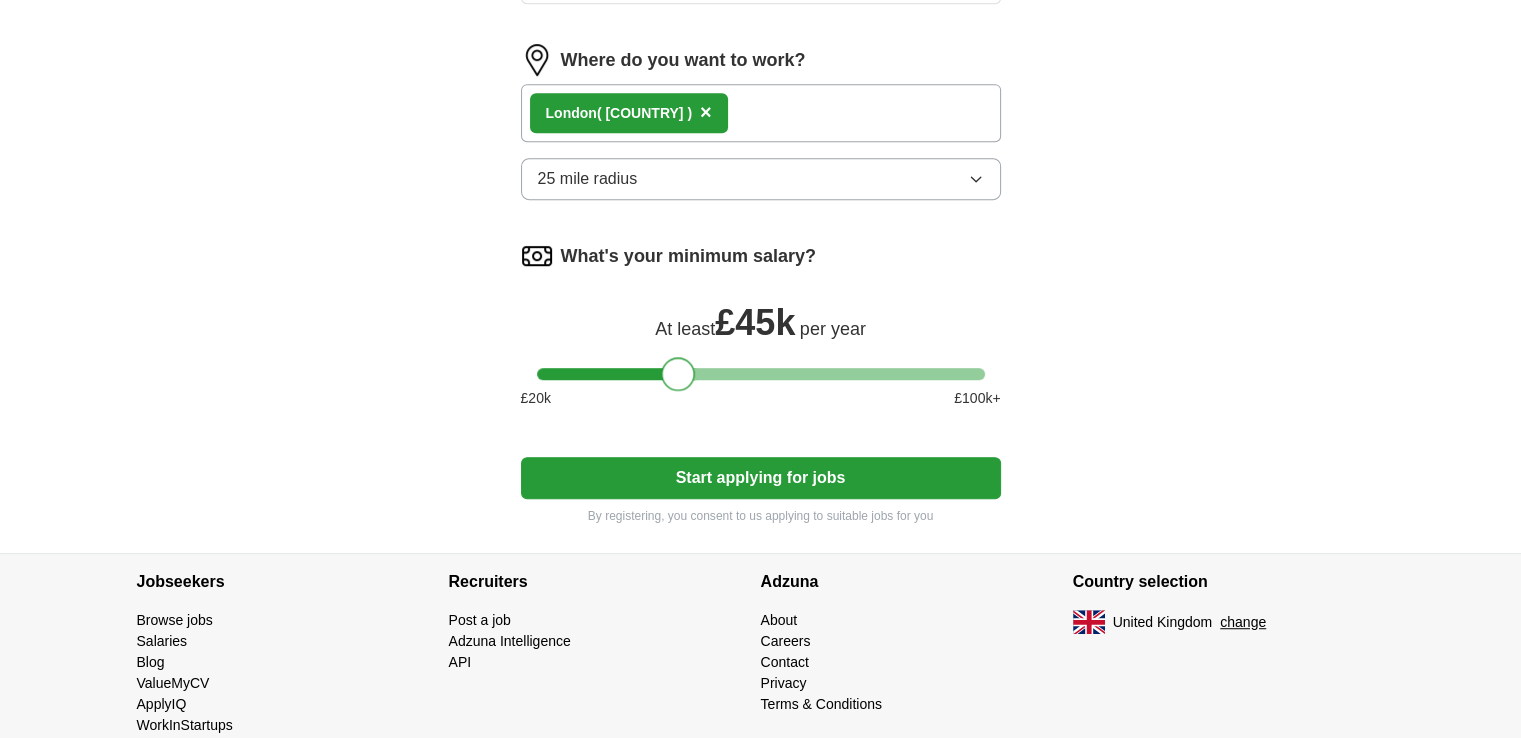 drag, startPoint x: 552, startPoint y: 410, endPoint x: 684, endPoint y: 422, distance: 132.54433 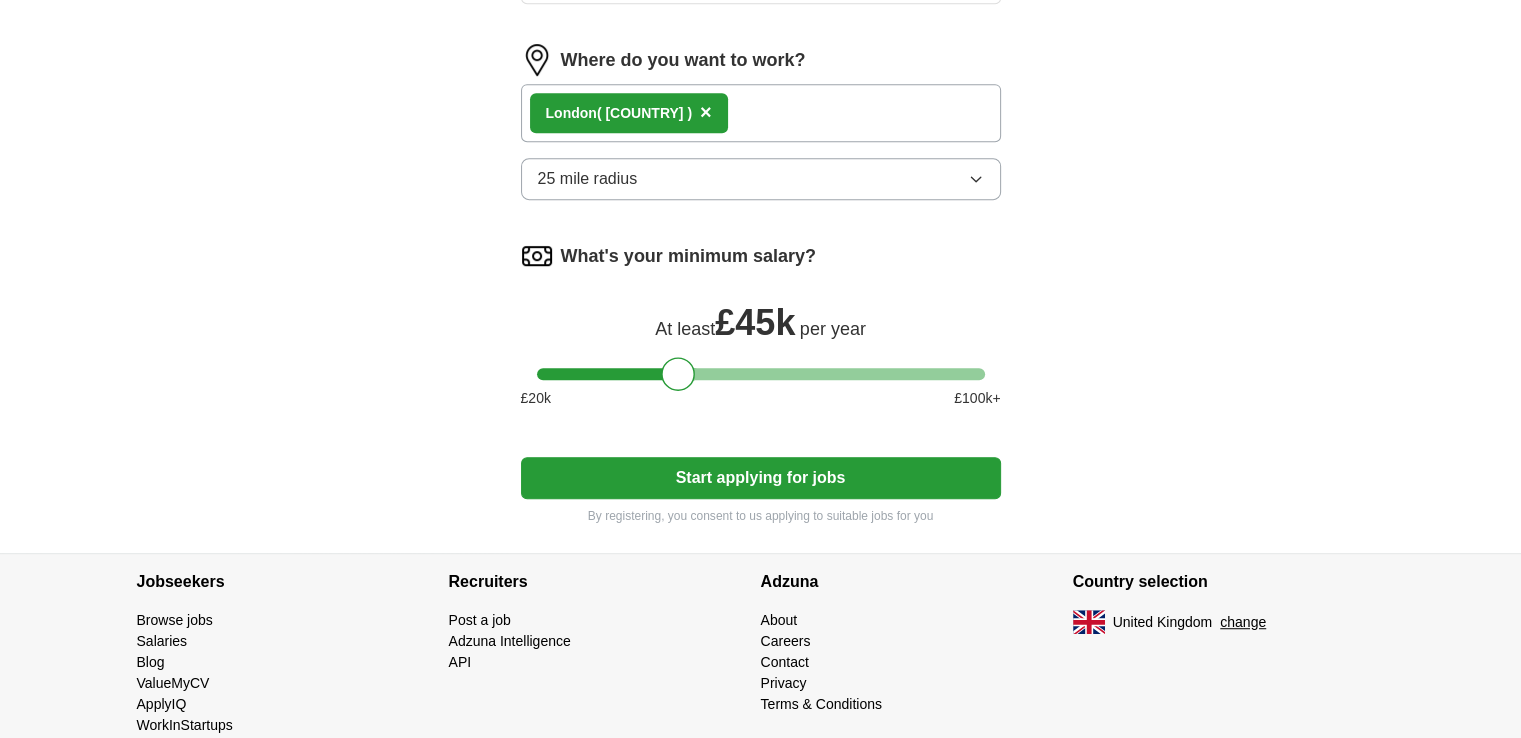 click on "Start applying for jobs" at bounding box center [761, 478] 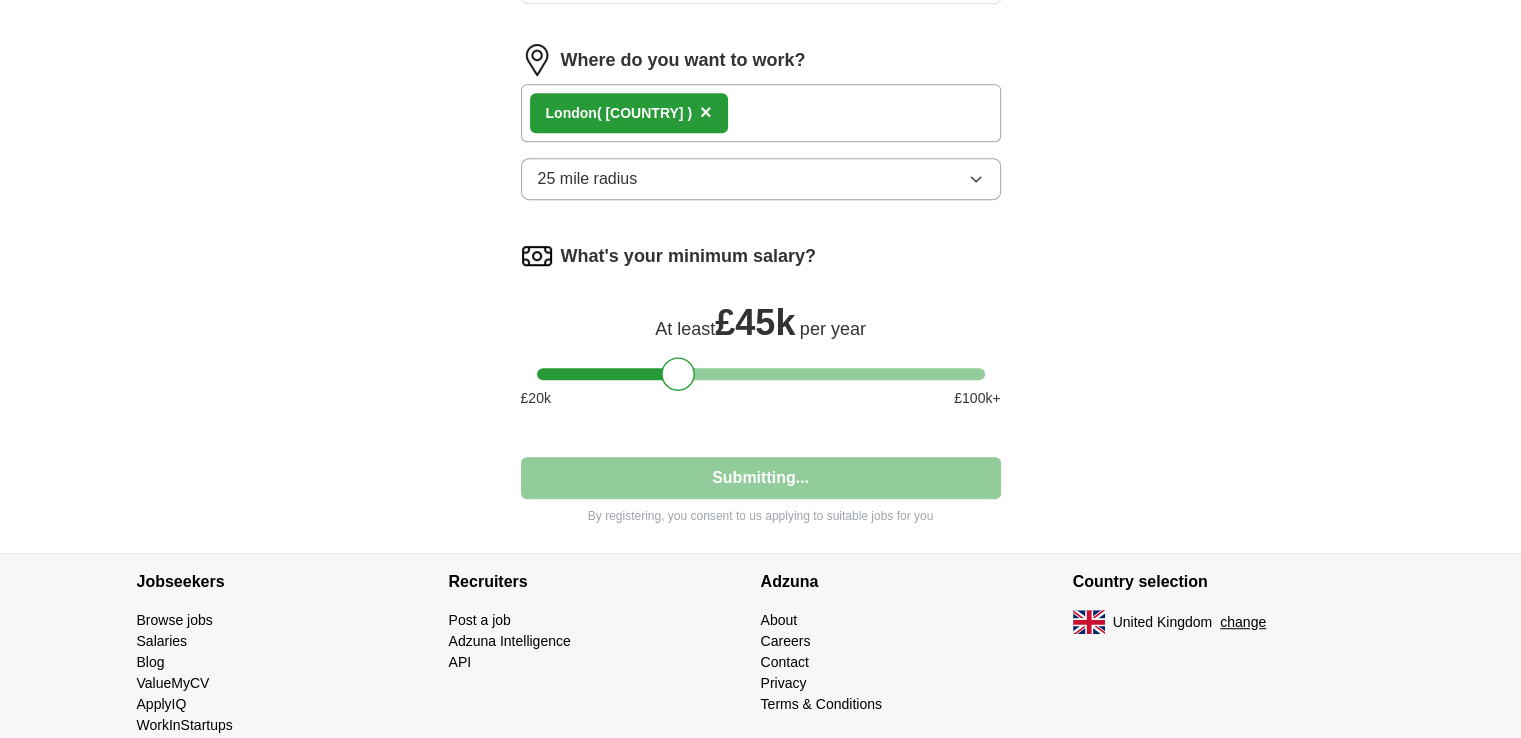 click on "25 mile radius" at bounding box center (761, 179) 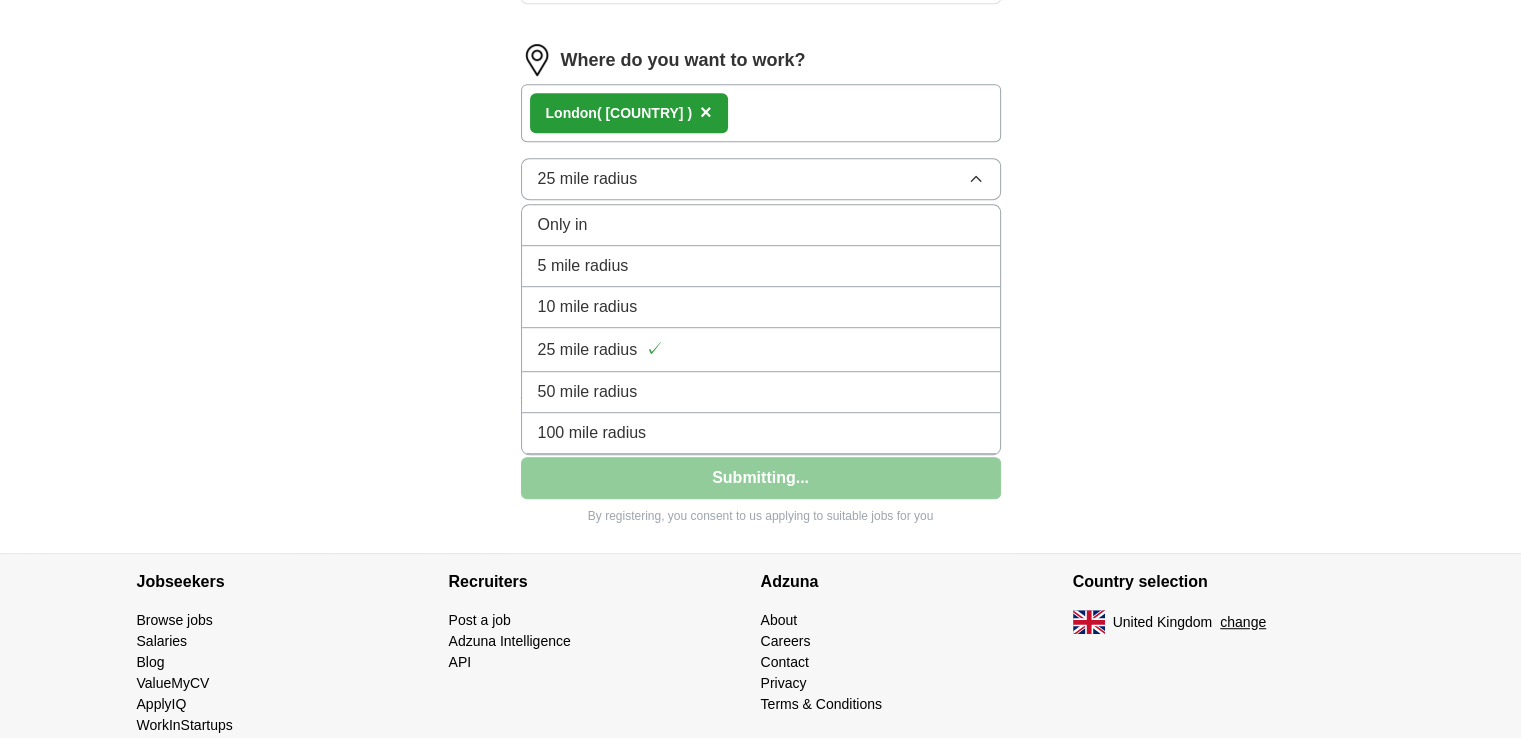 click on "25 mile radius" at bounding box center (761, 179) 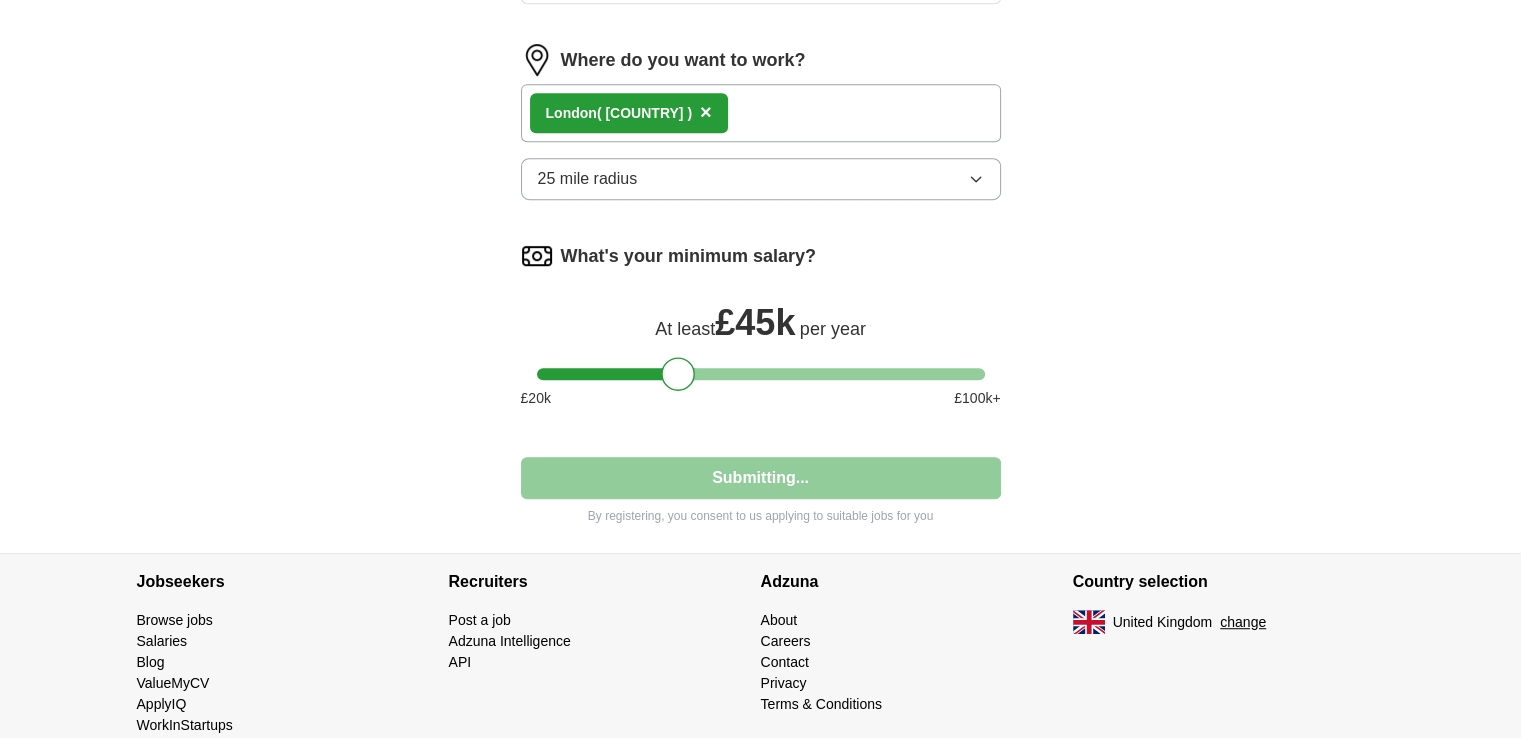 select on "**" 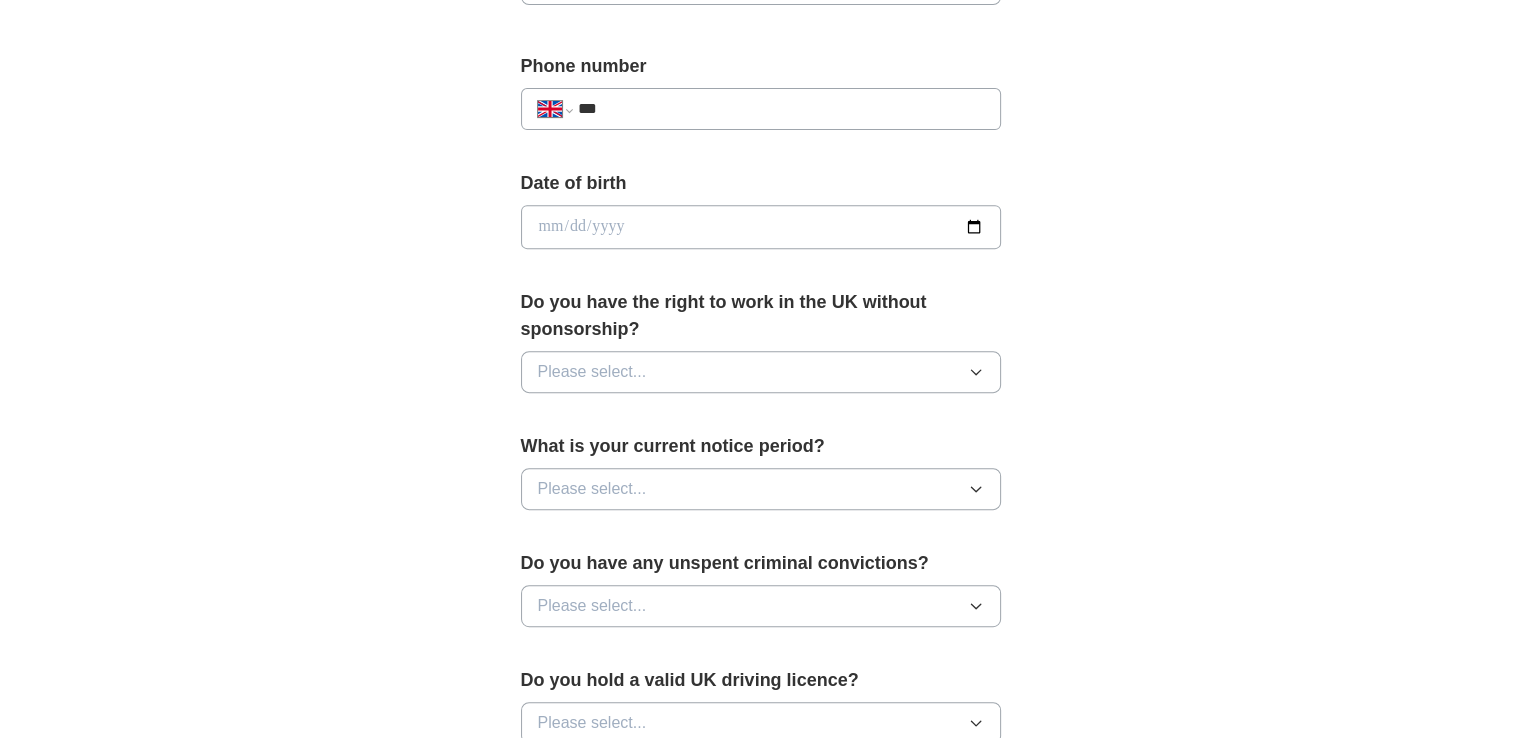 scroll, scrollTop: 121, scrollLeft: 0, axis: vertical 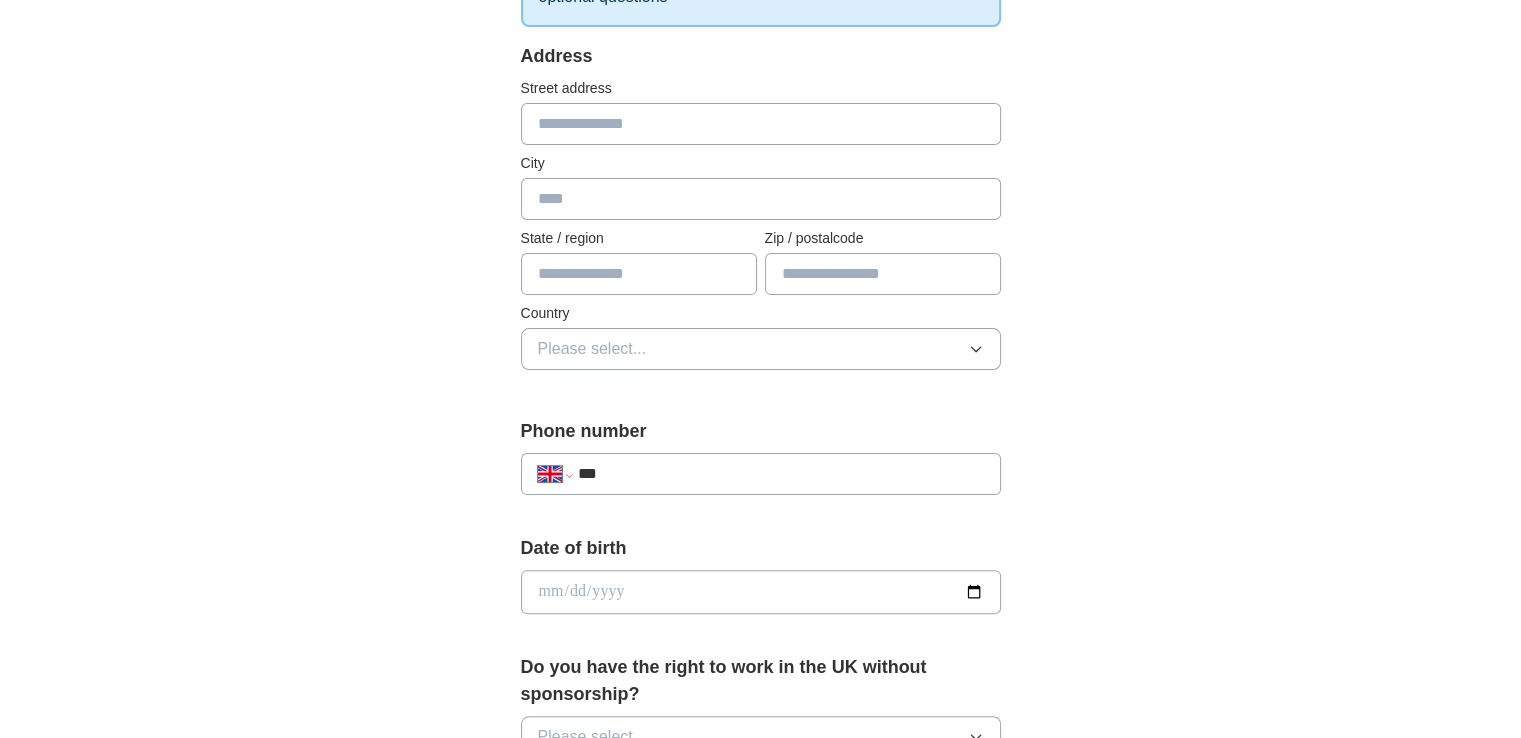 click on "Address Street address City State / region Zip / postalcode Country Please select... Phone number [PHONE]" at bounding box center [761, 743] 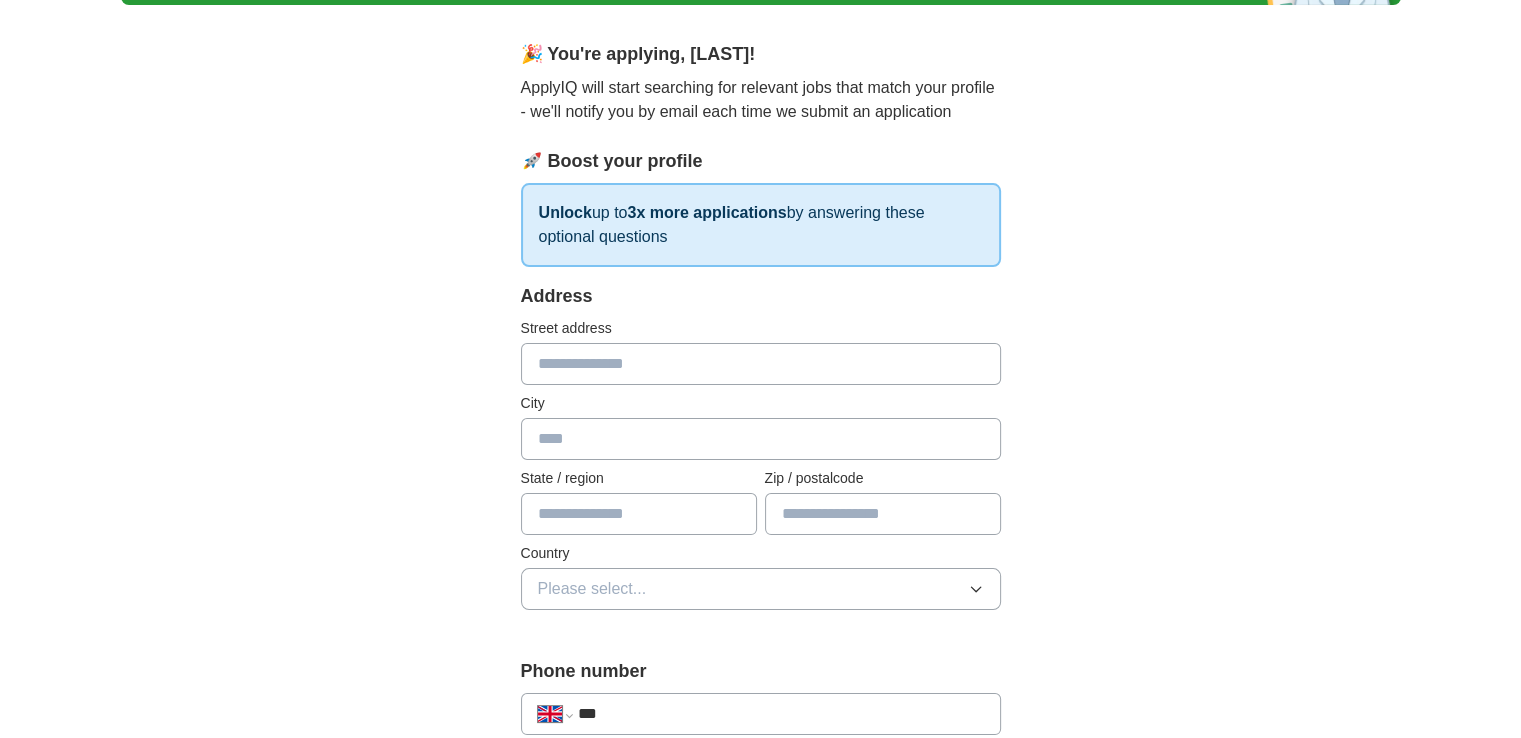 scroll, scrollTop: 154, scrollLeft: 0, axis: vertical 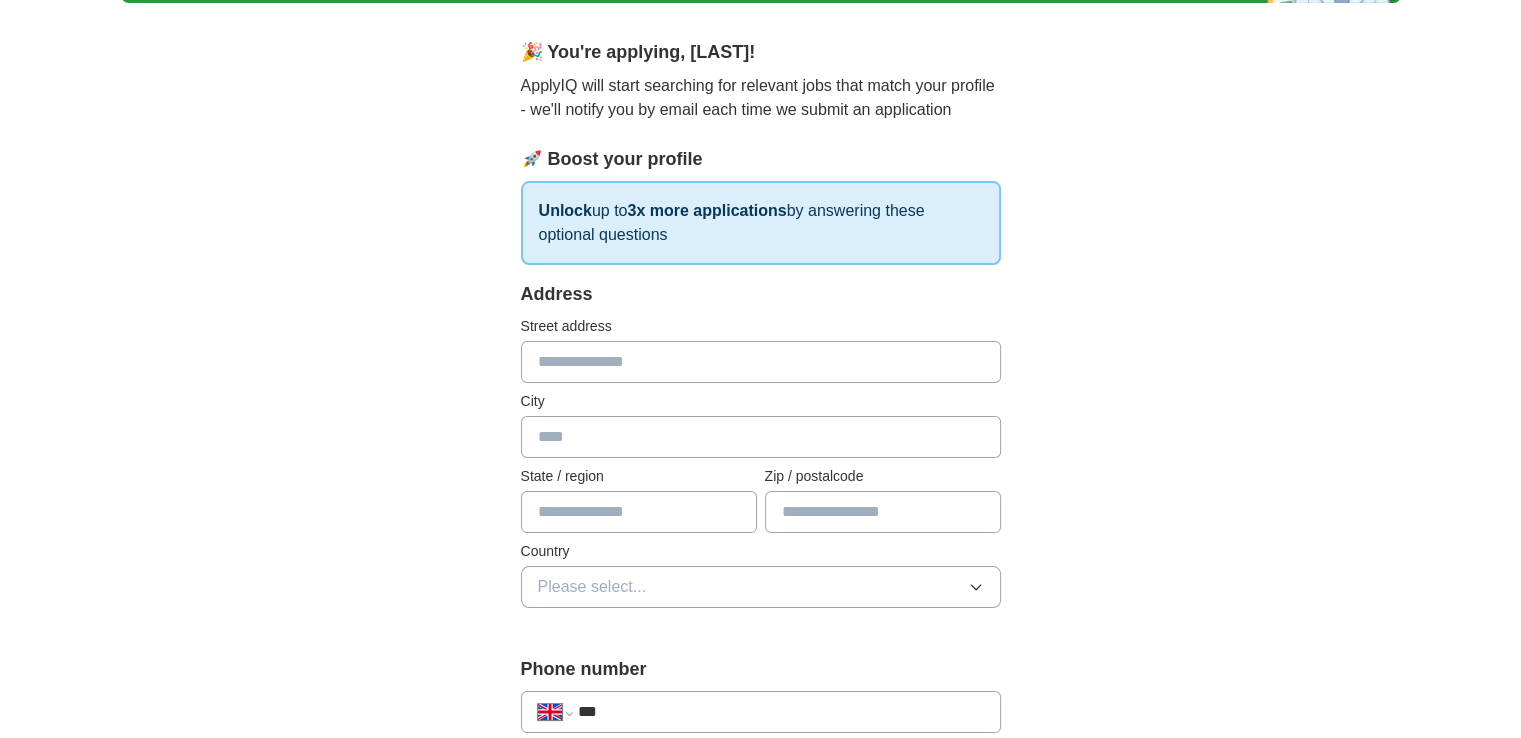 click at bounding box center [761, 362] 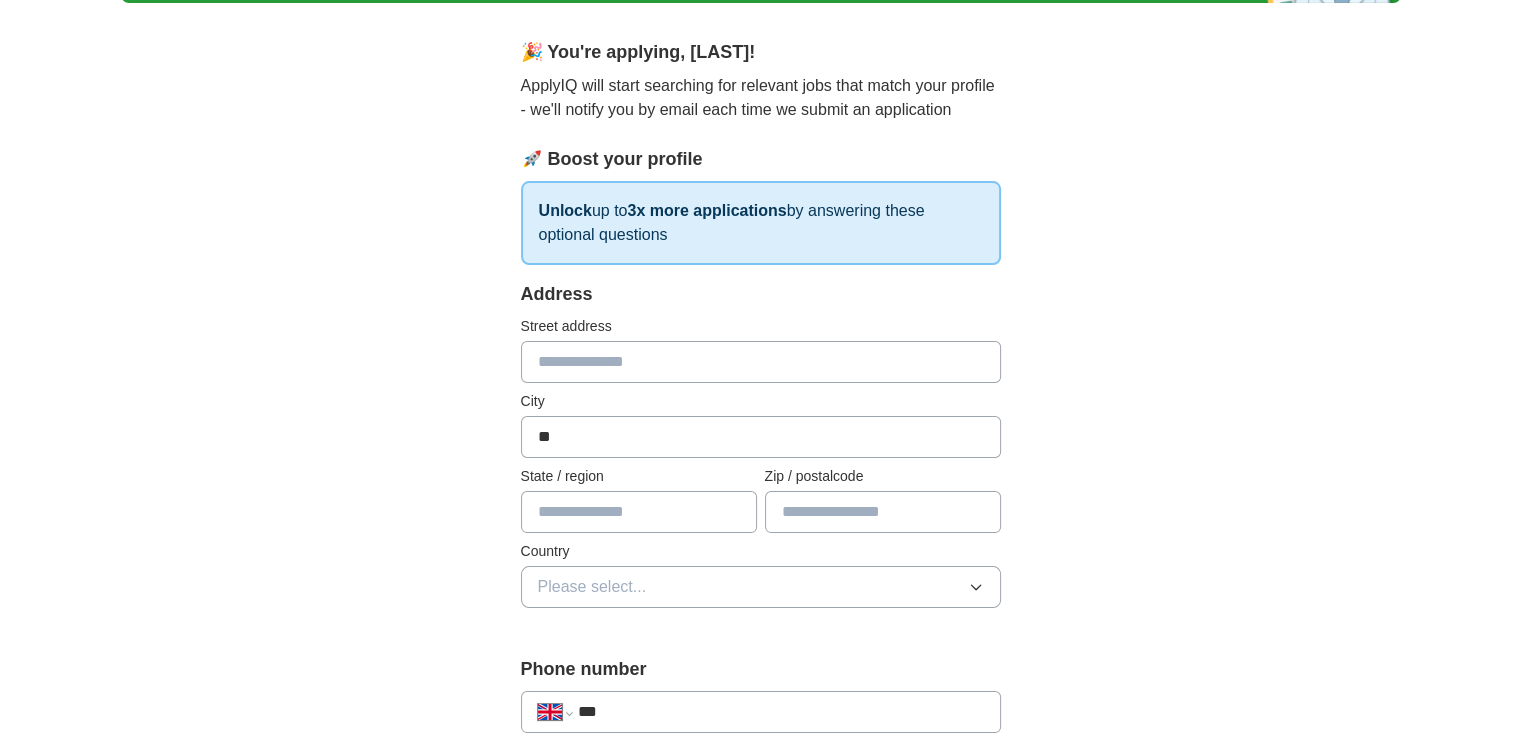 type on "*" 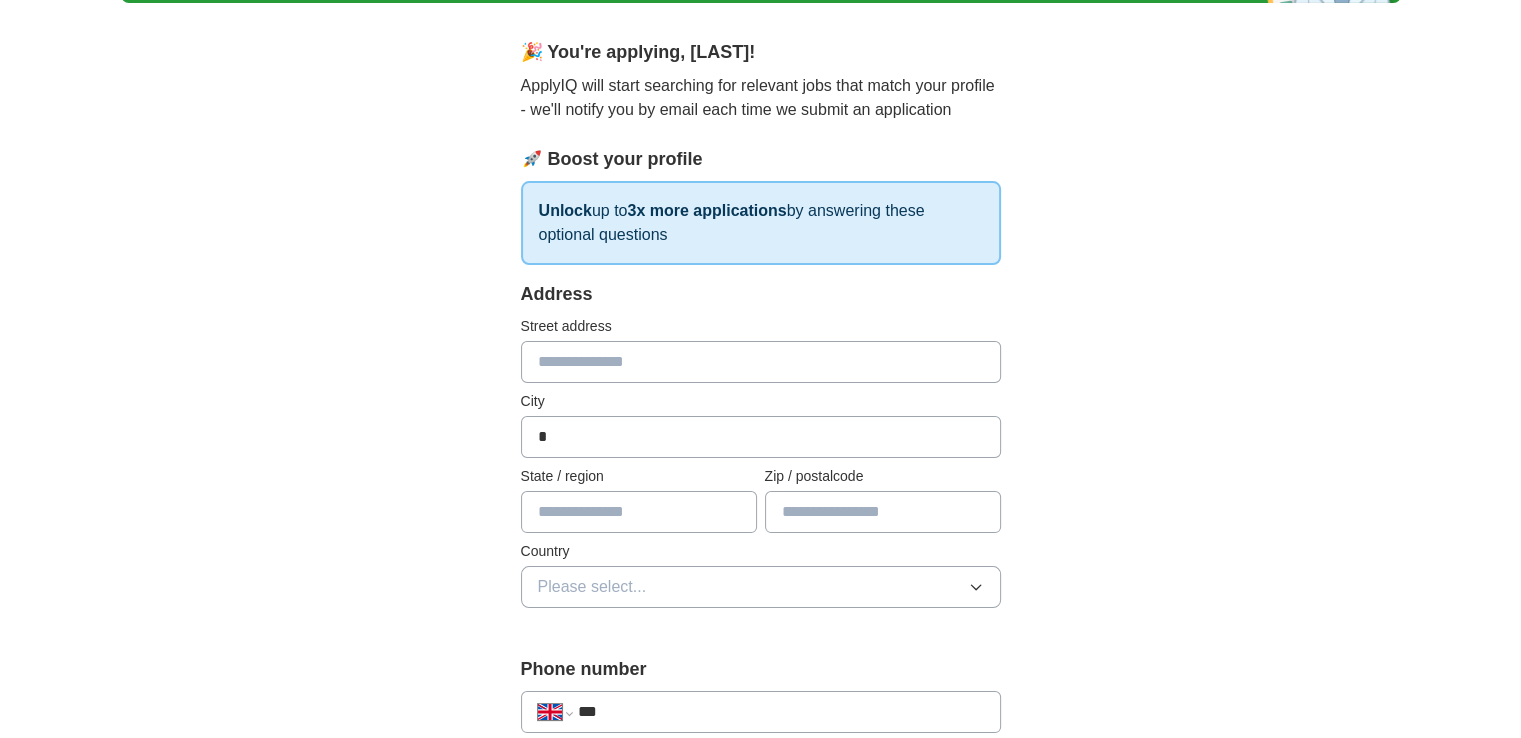 type 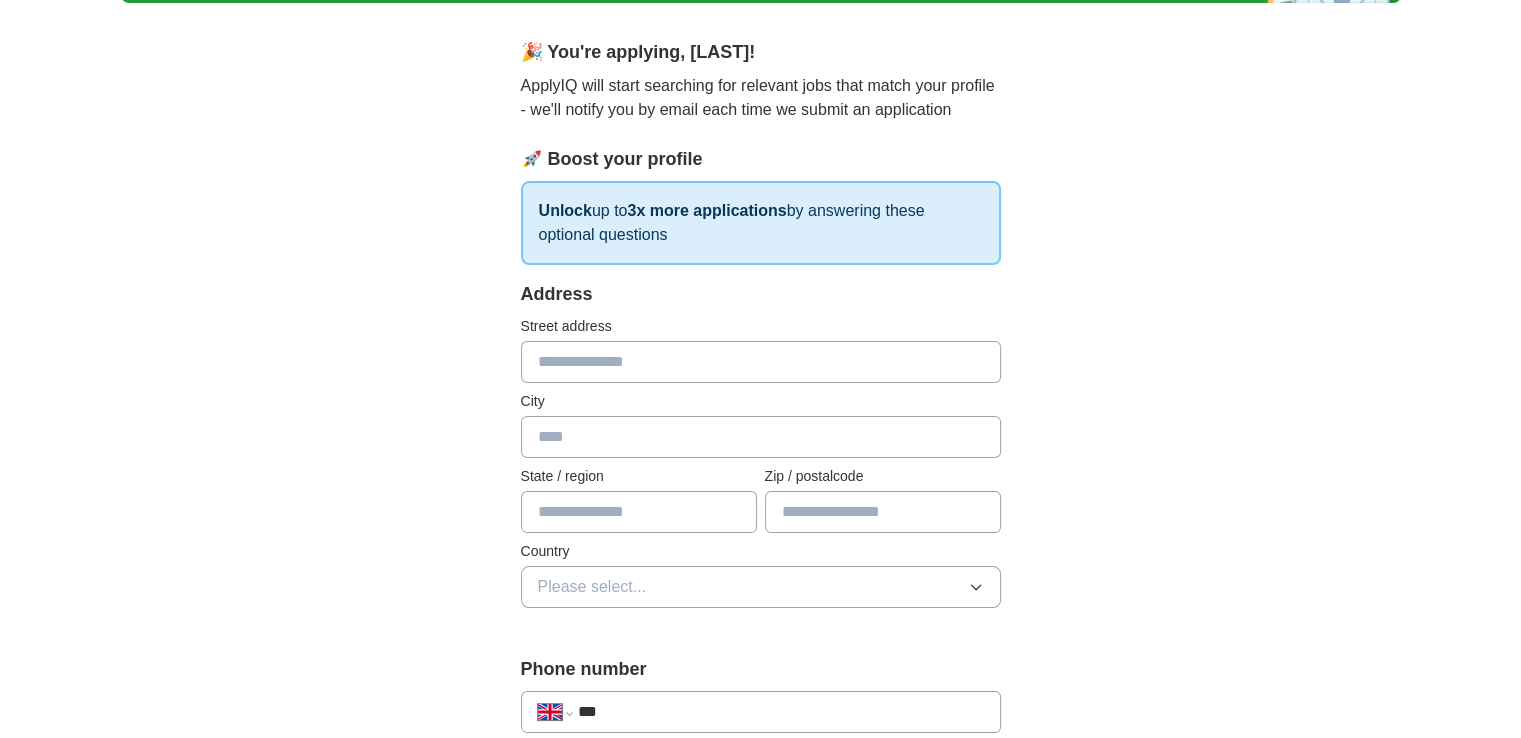 click on "ApplyIQ 🎉 You're applying , [NAME] ! ApplyIQ will start searching for relevant jobs that match your profile - we'll notify you by email each time we submit an application 🚀 Boost your profile Unlock  up to  3x more applications  by answering these optional questions Address Street address City State / region Zip / postalcode Country Please select... Phone number [PHONE]" at bounding box center (761, 804) 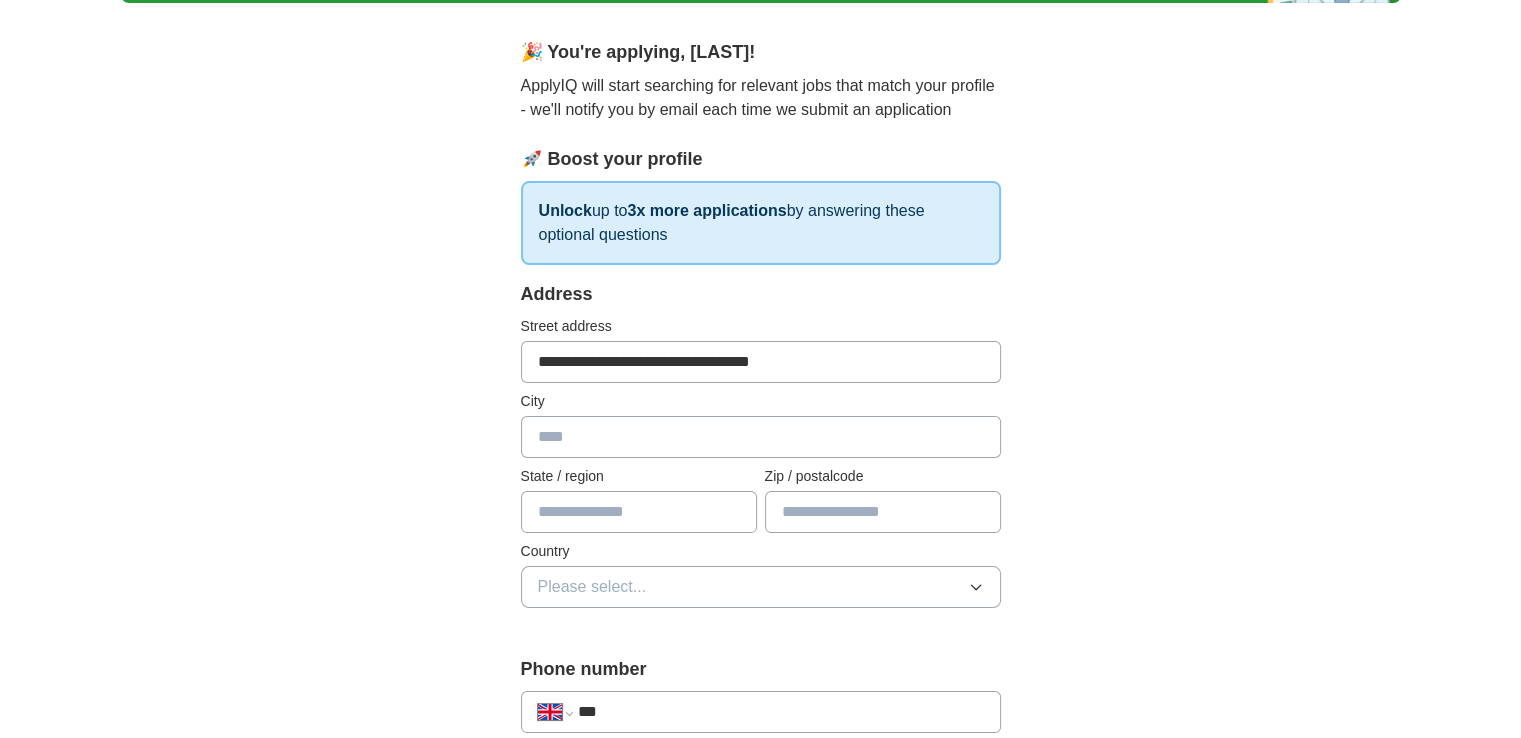 type on "**********" 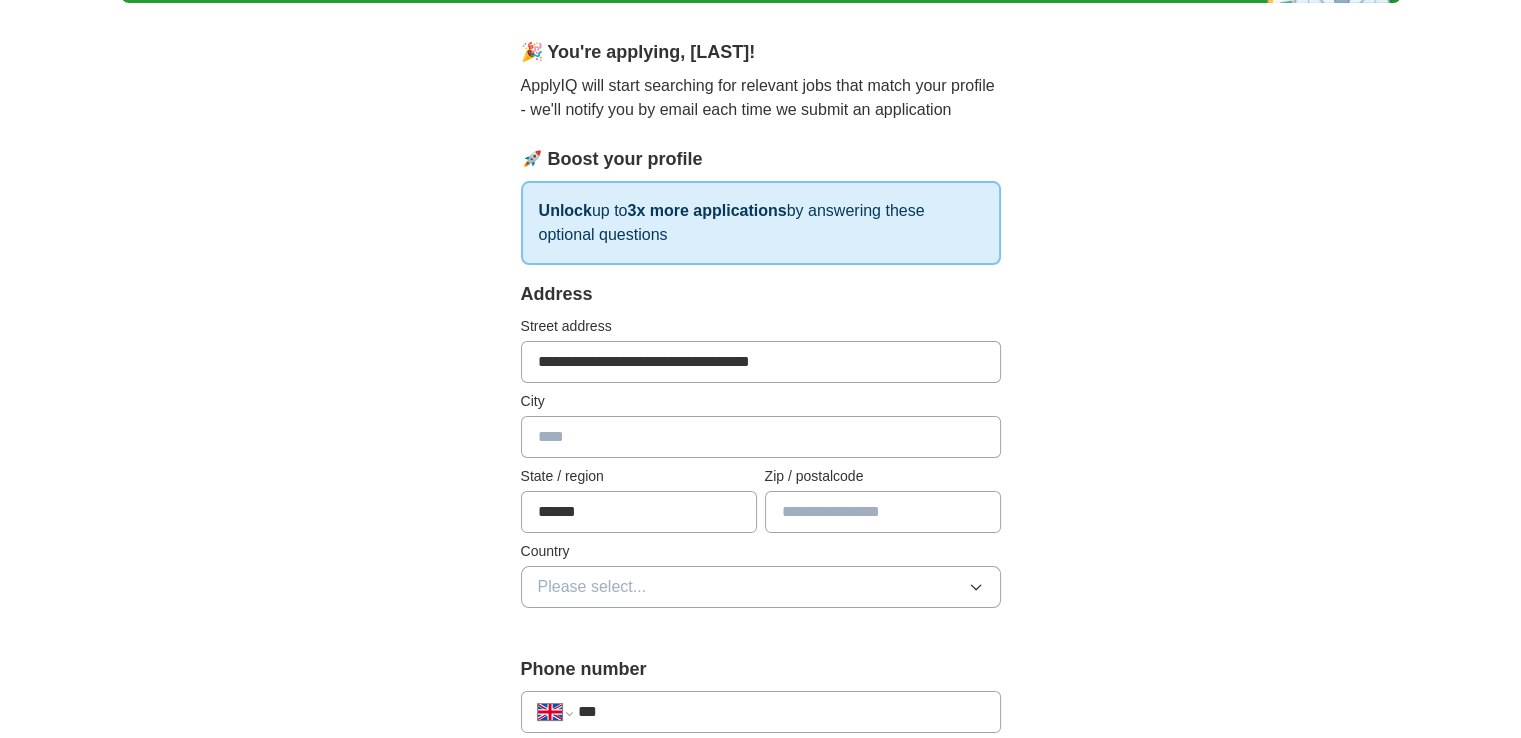 type on "******" 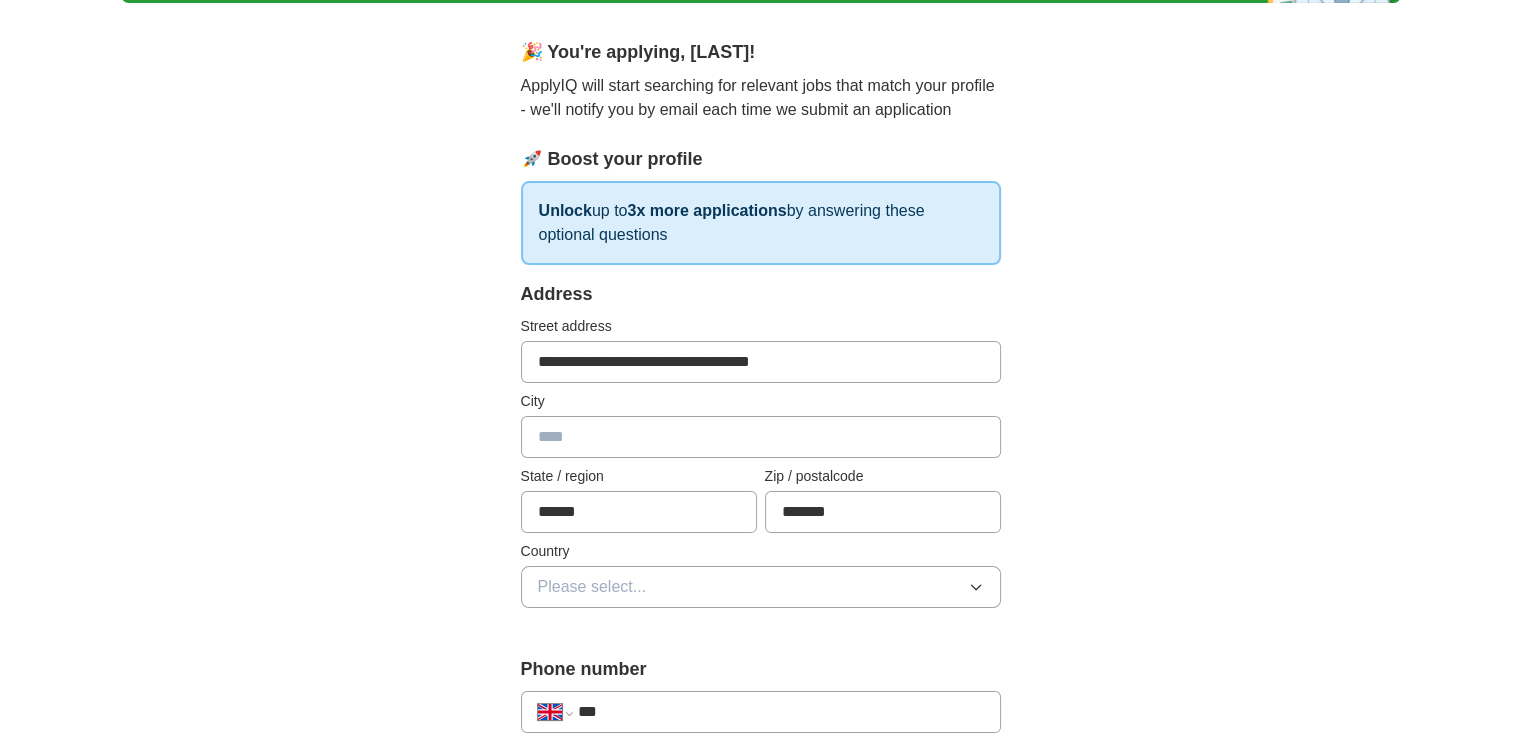 type on "*******" 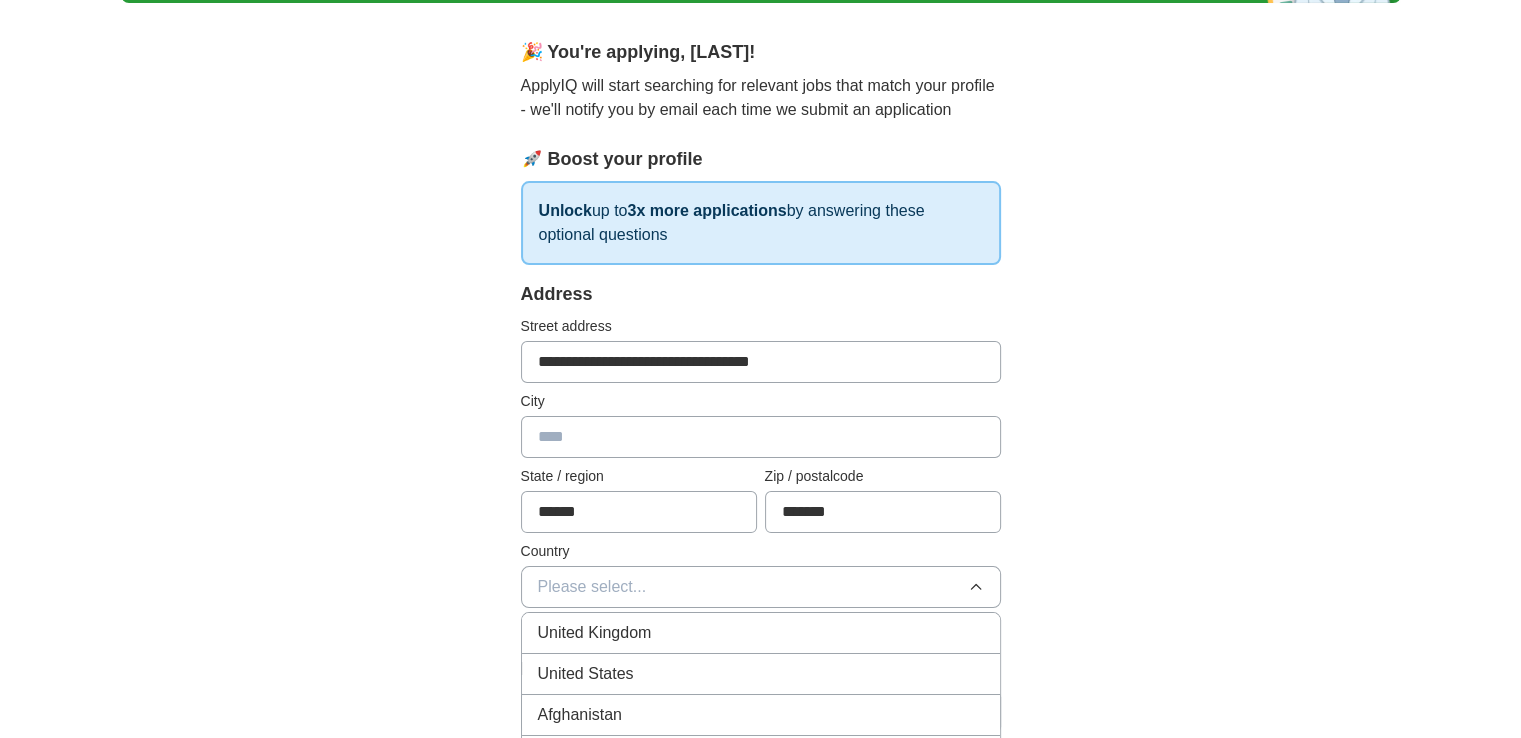 type 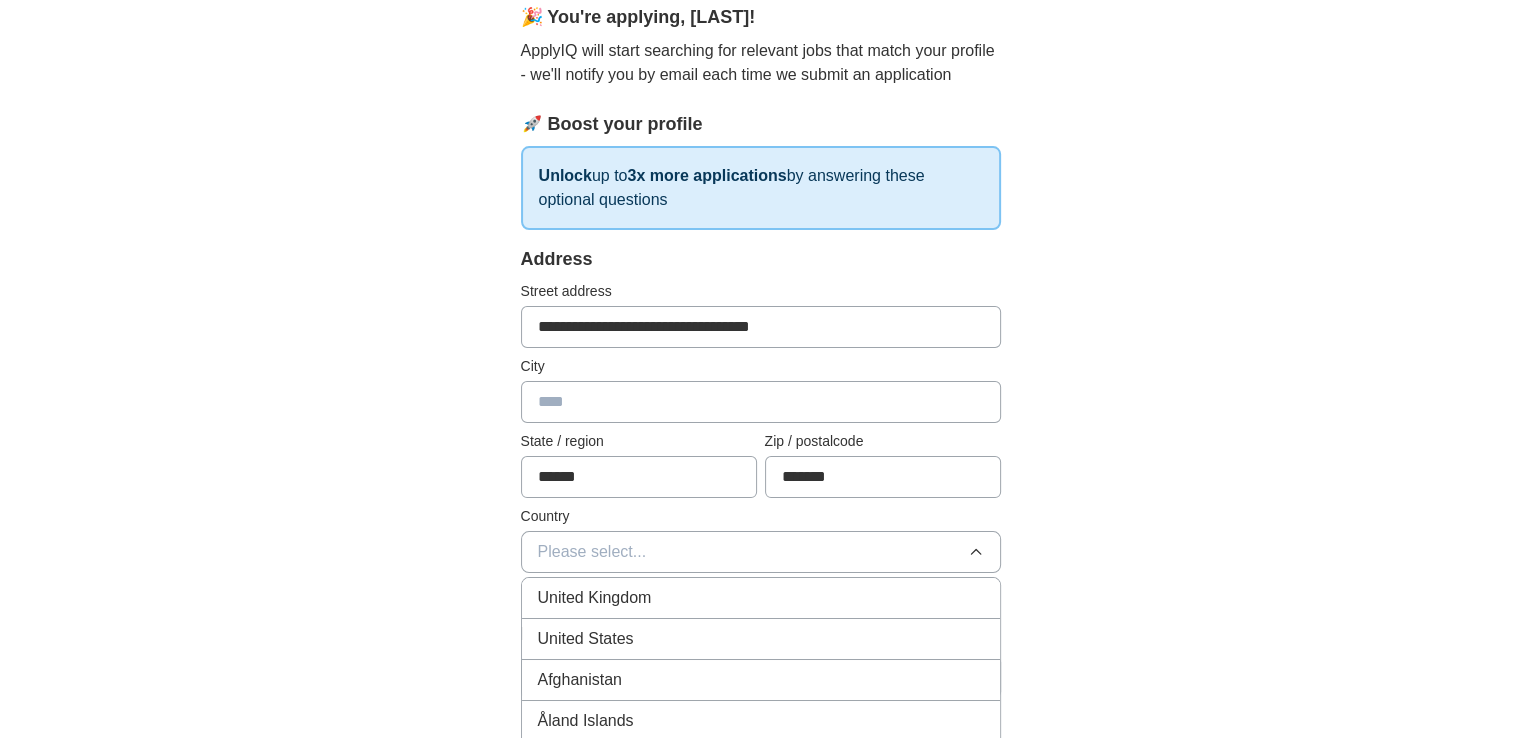 scroll, scrollTop: 194, scrollLeft: 0, axis: vertical 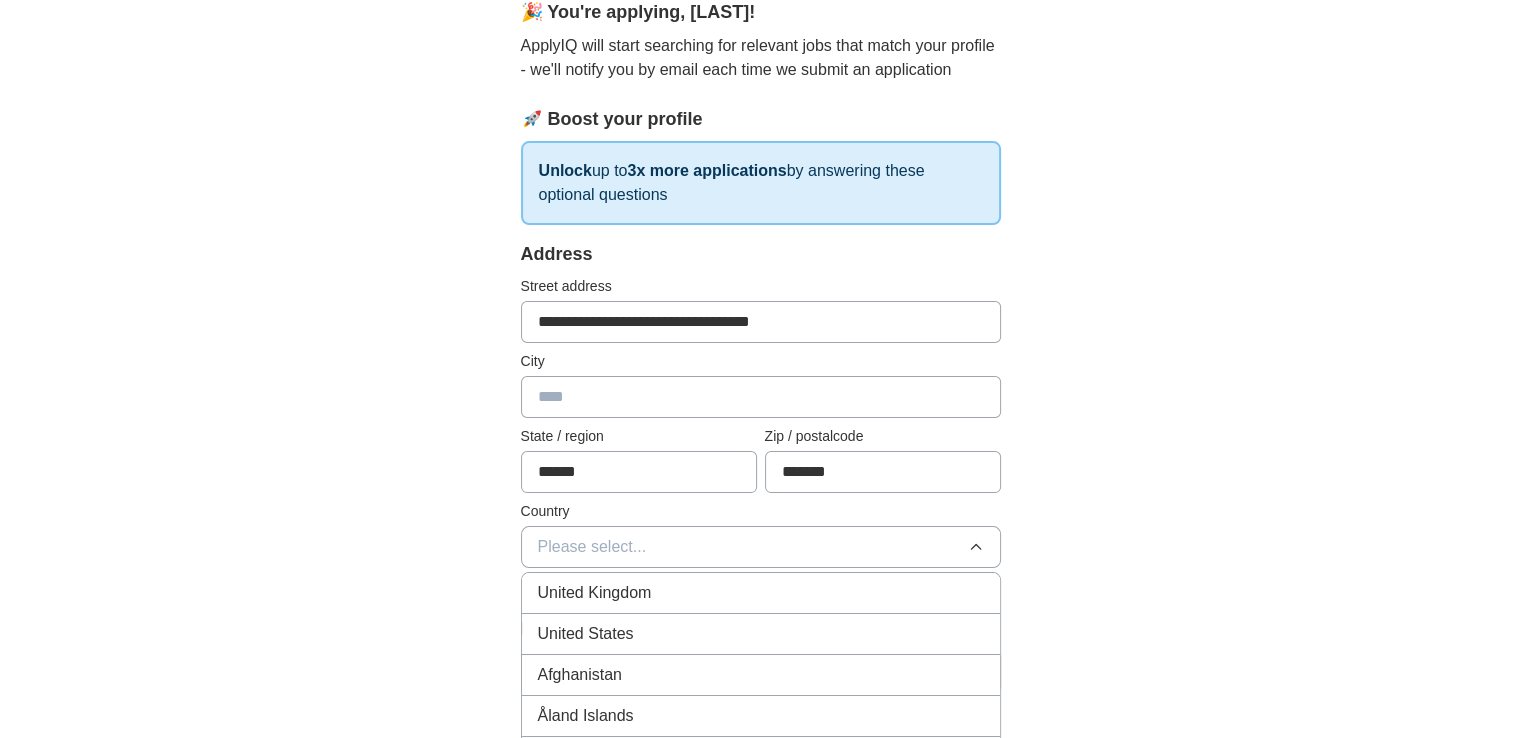 click on "Please select..." at bounding box center [761, 547] 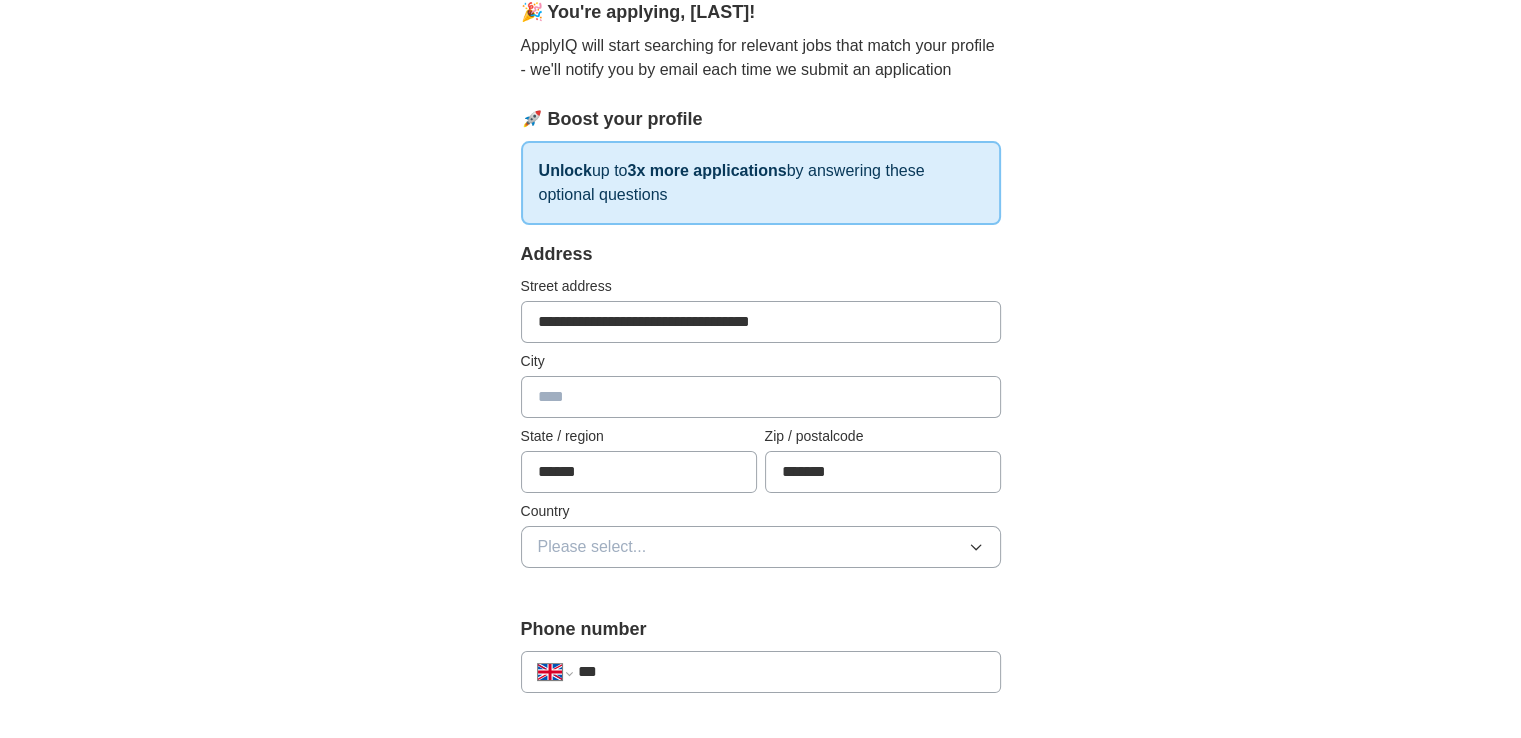 click on "Please select..." at bounding box center (592, 547) 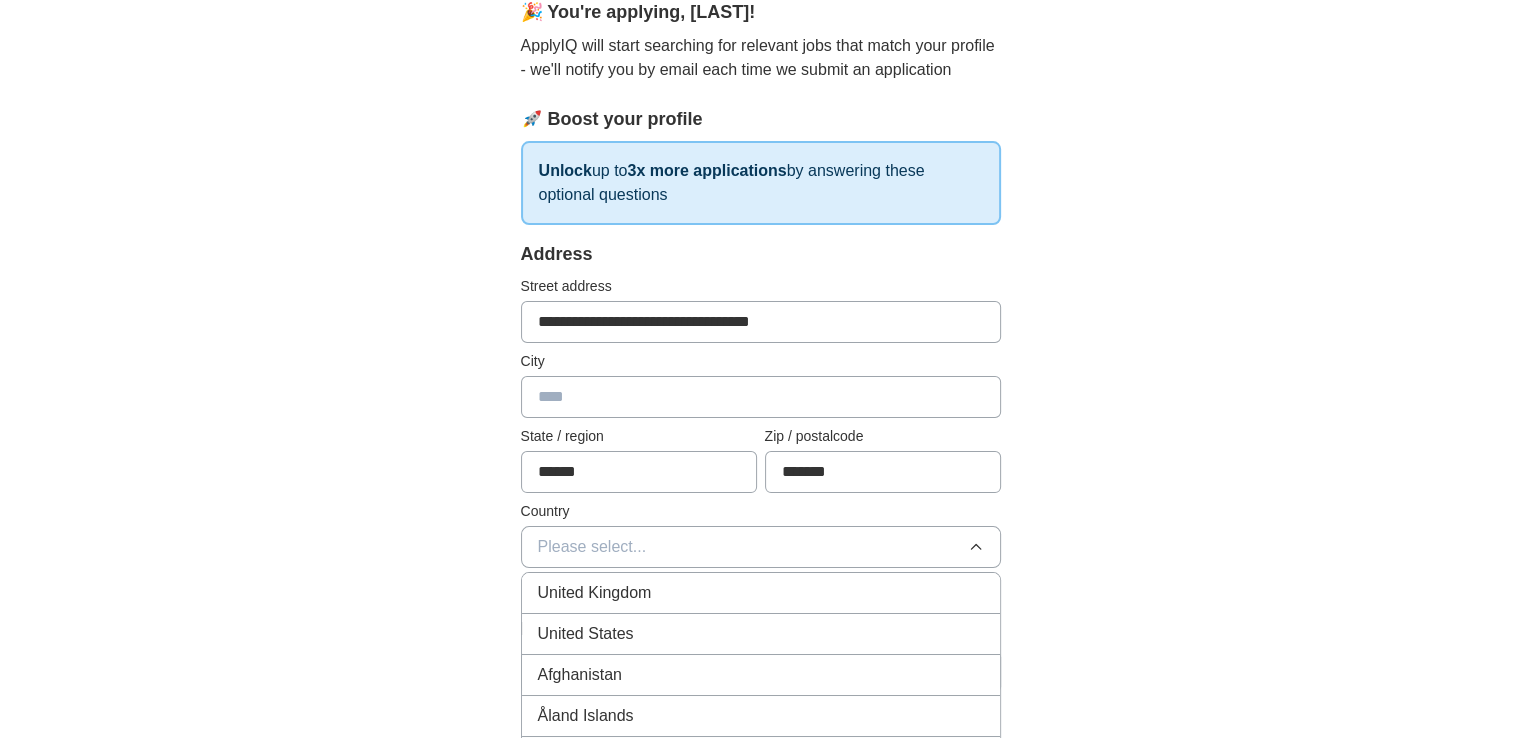 click on "United Kingdom" at bounding box center [595, 593] 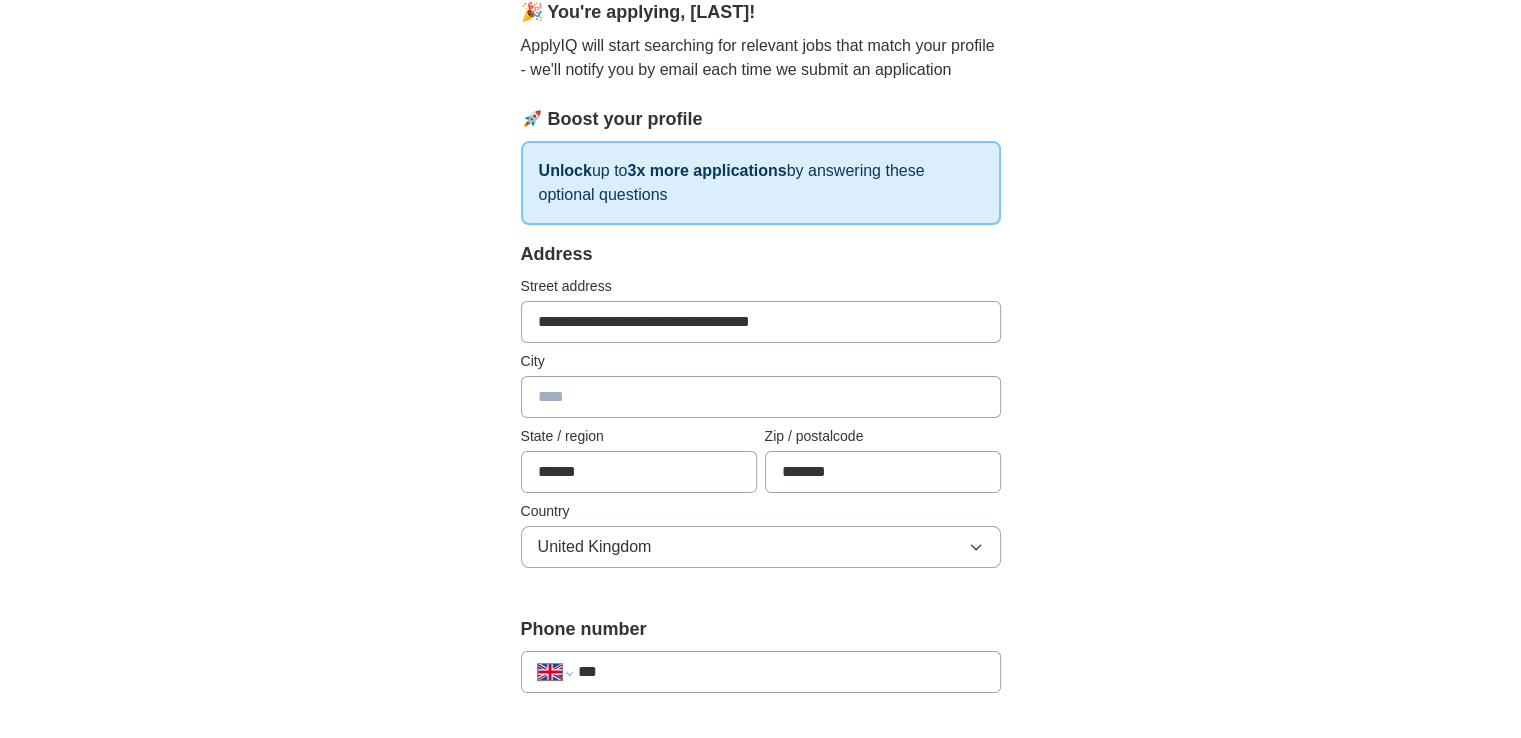 click on "**********" at bounding box center [761, 764] 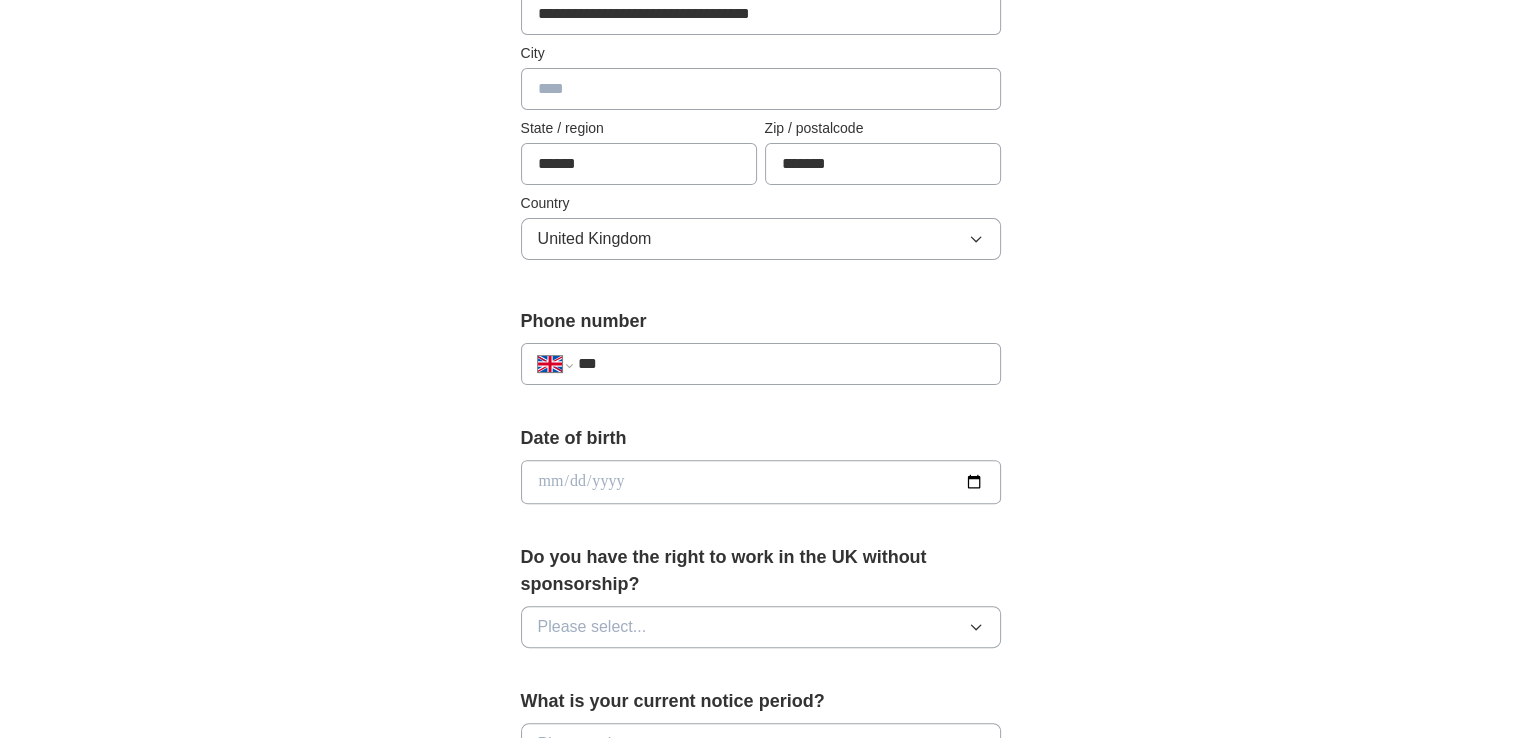 scroll, scrollTop: 515, scrollLeft: 0, axis: vertical 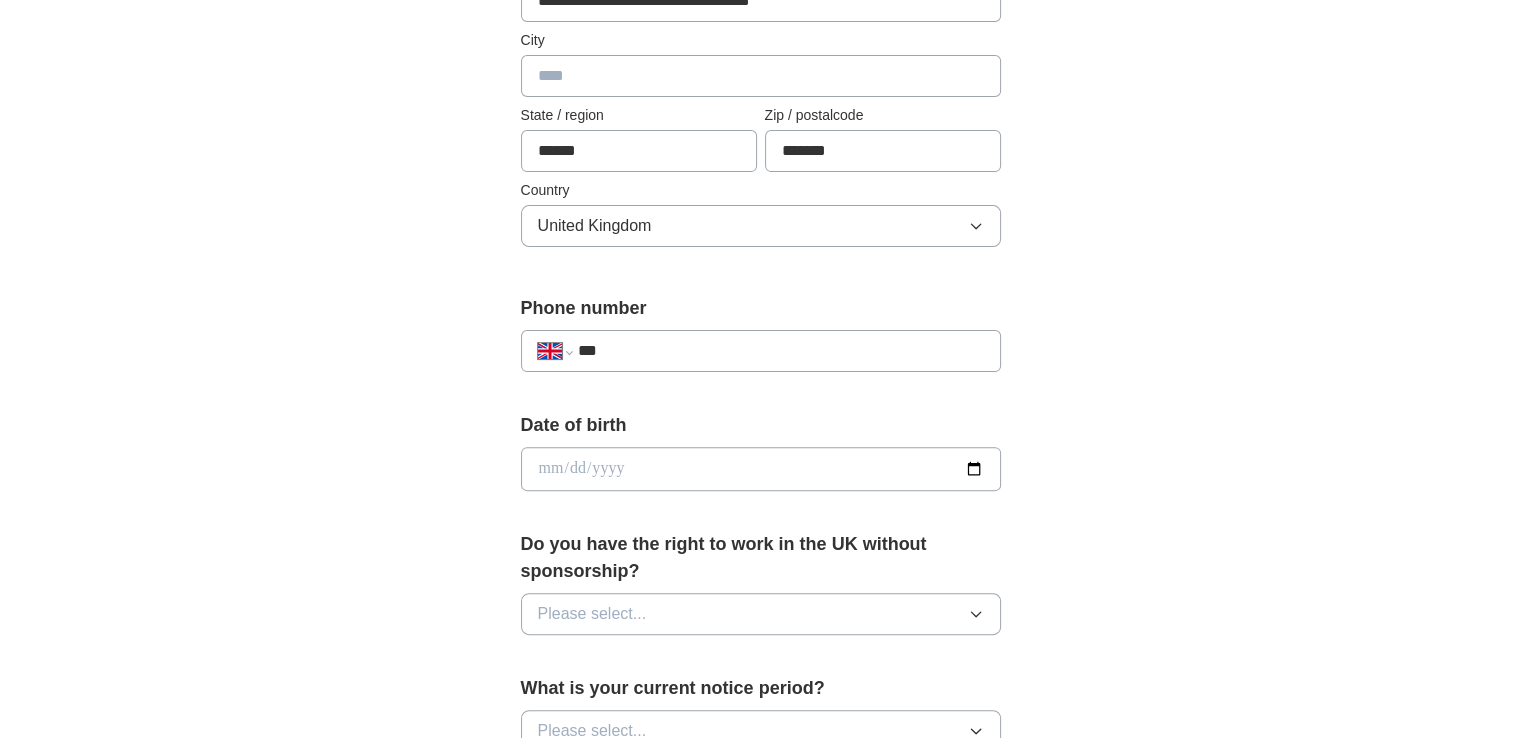 click on "***" at bounding box center [780, 351] 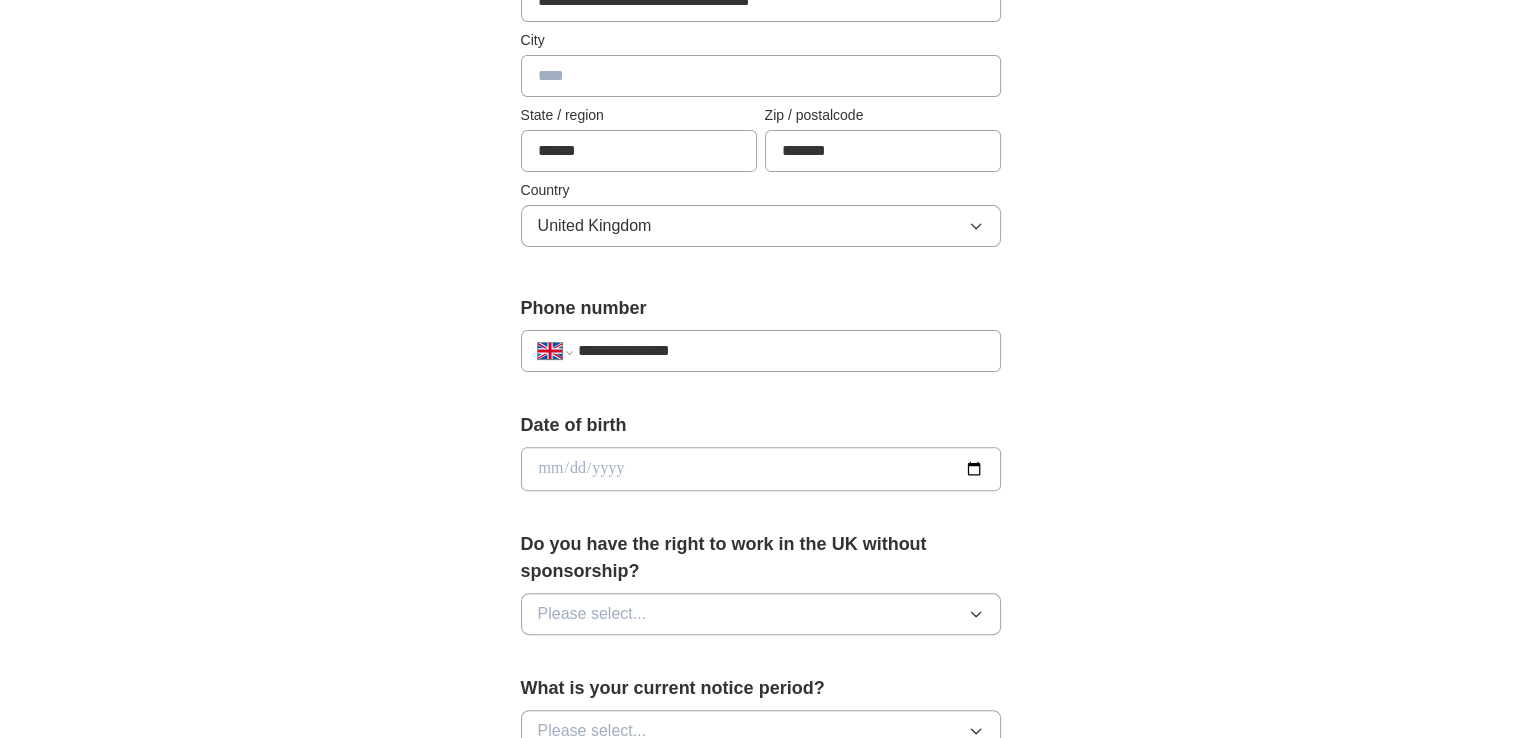 type on "**********" 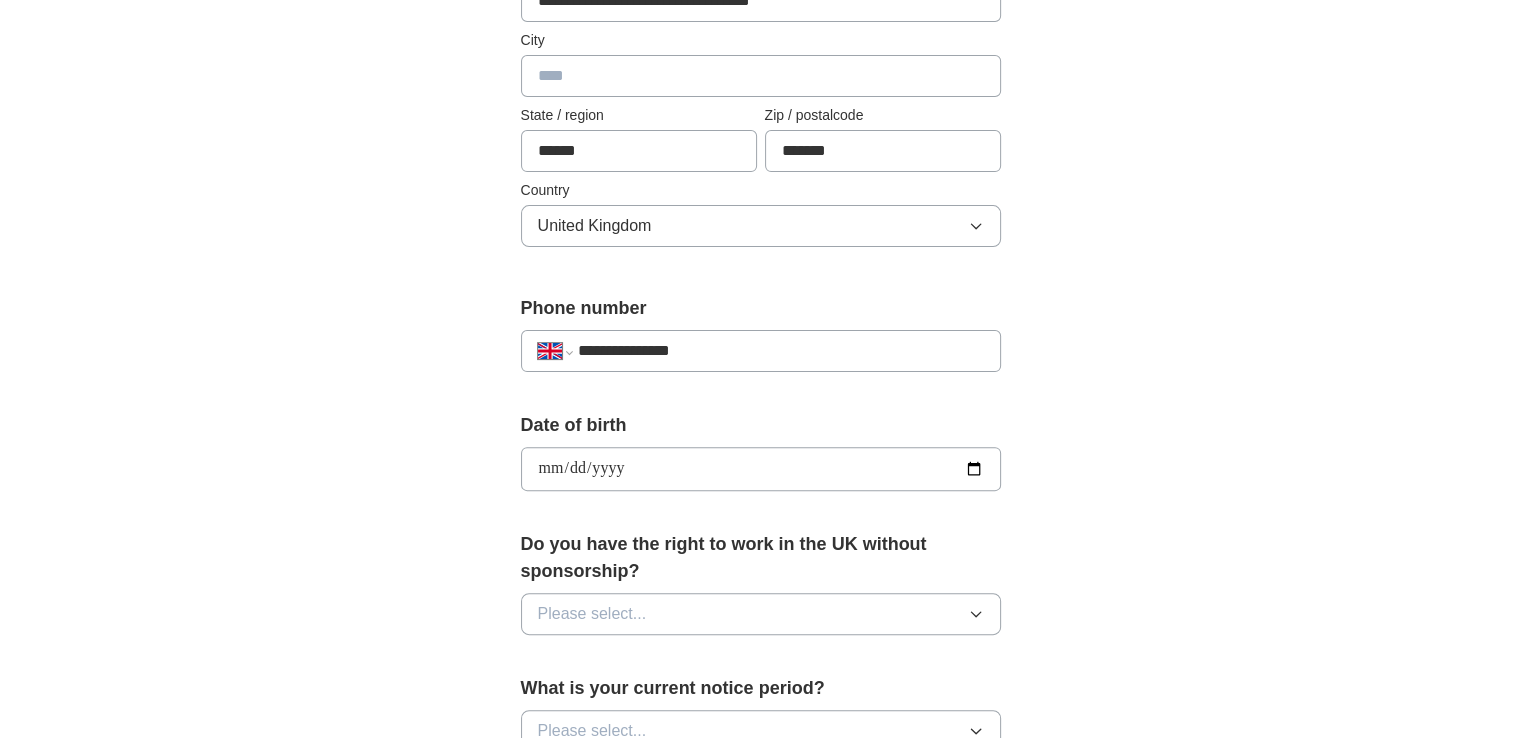 type on "**********" 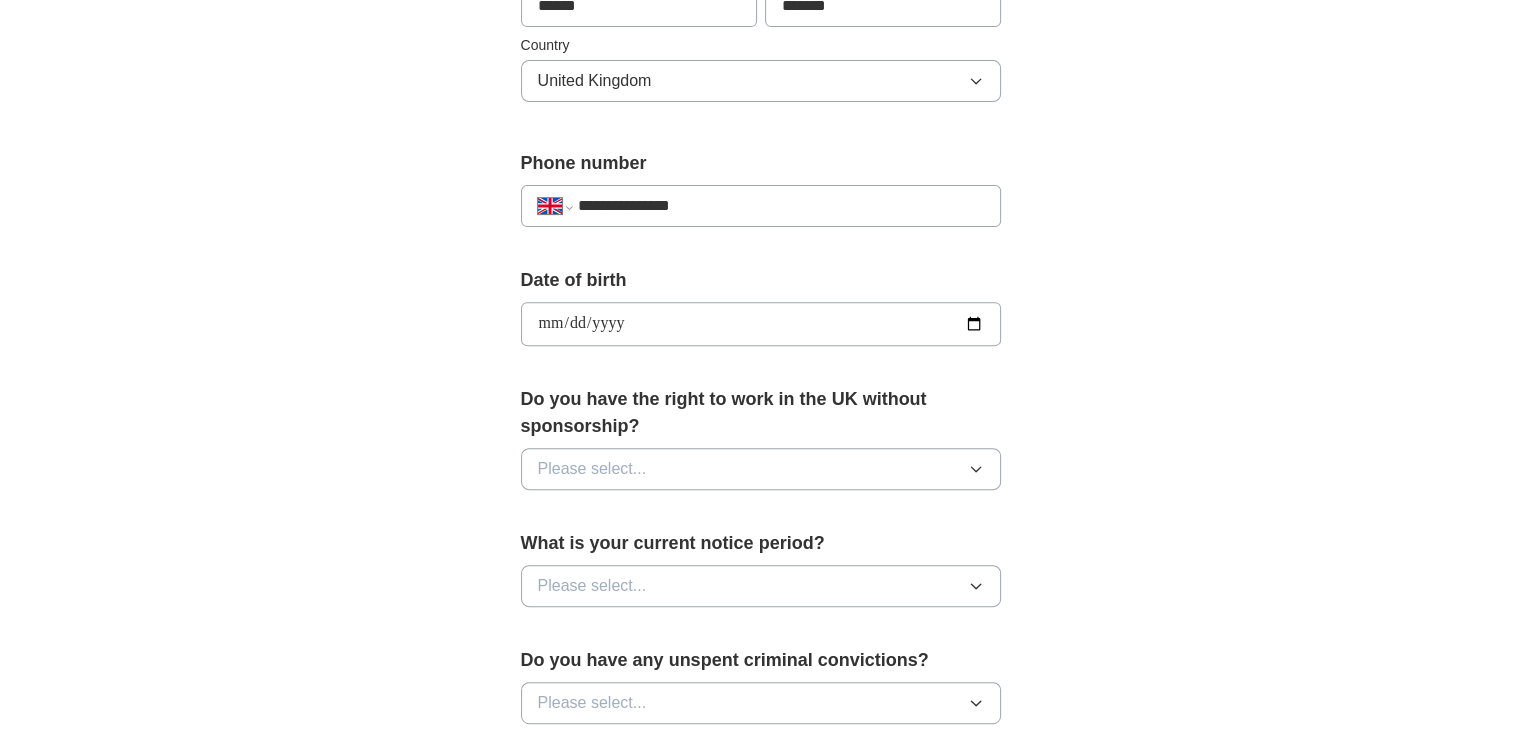 scroll, scrollTop: 663, scrollLeft: 0, axis: vertical 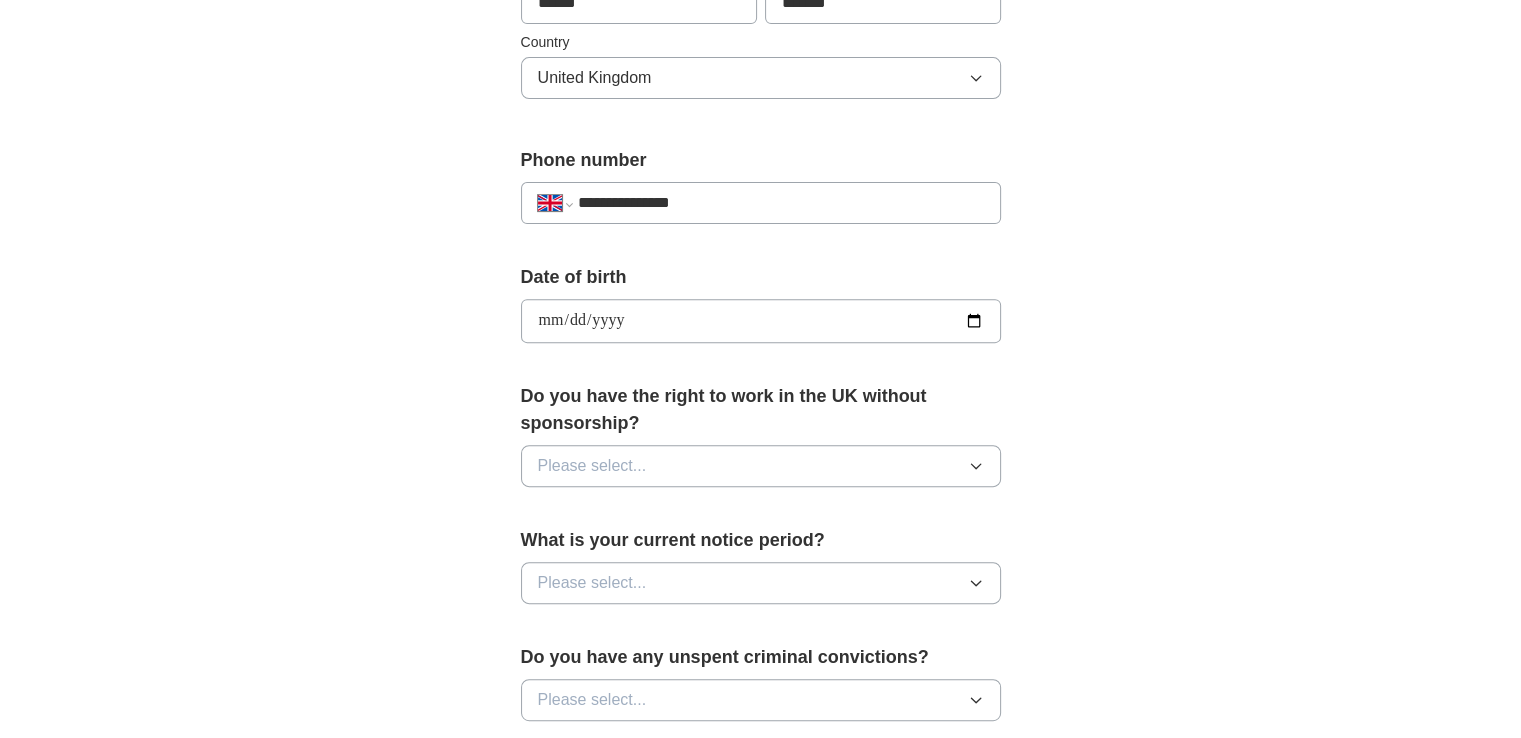 click on "Please select..." at bounding box center [592, 466] 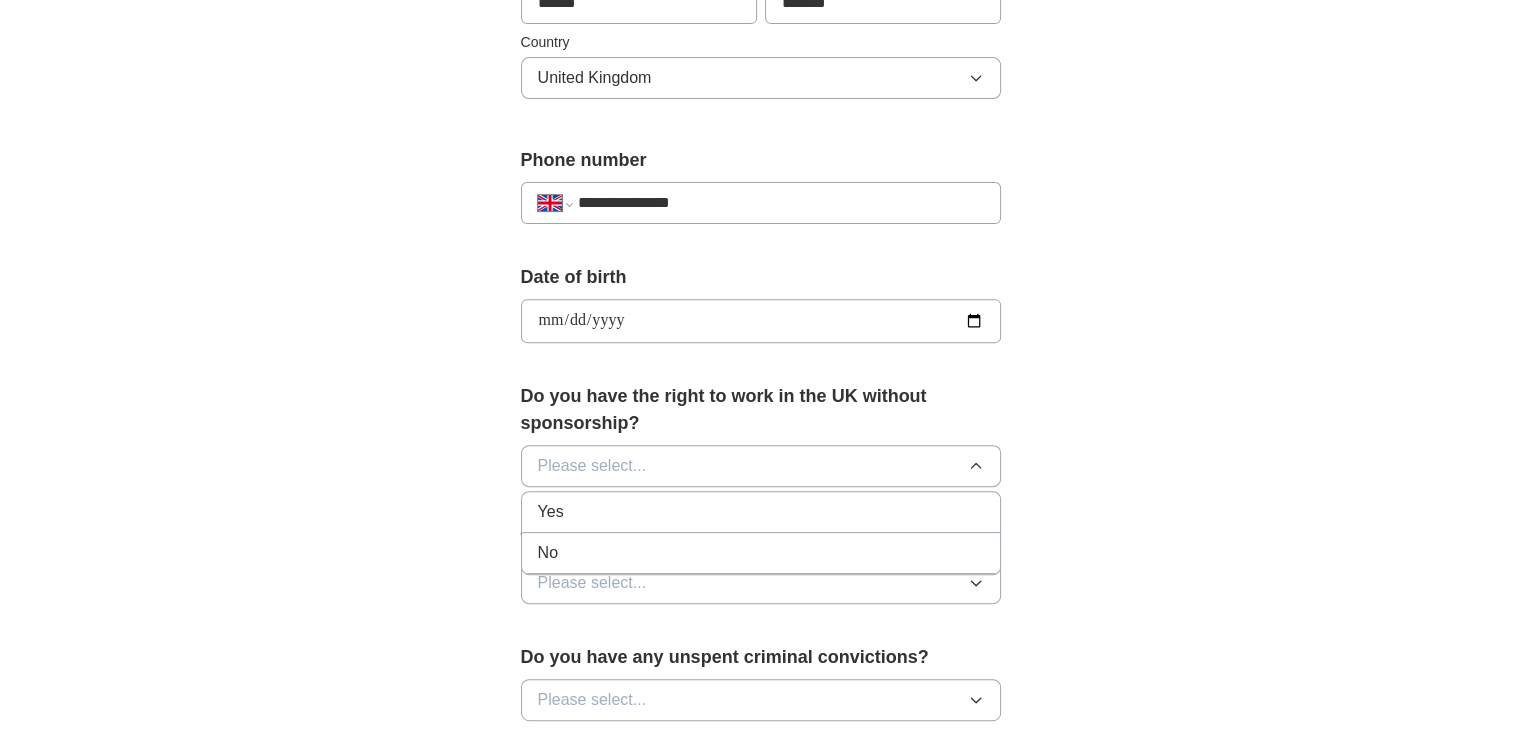 click on "Yes" at bounding box center (551, 512) 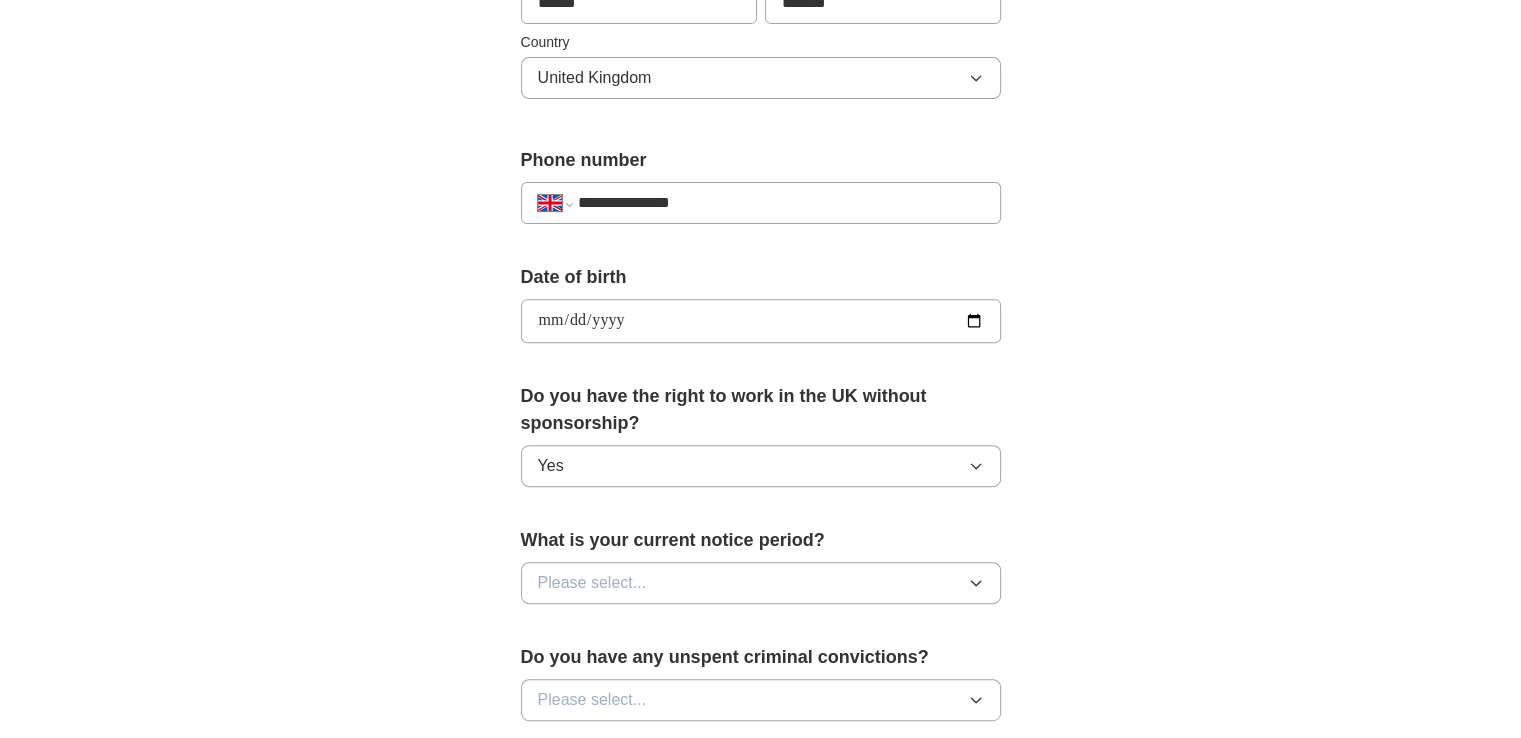 click on "**********" at bounding box center (761, 295) 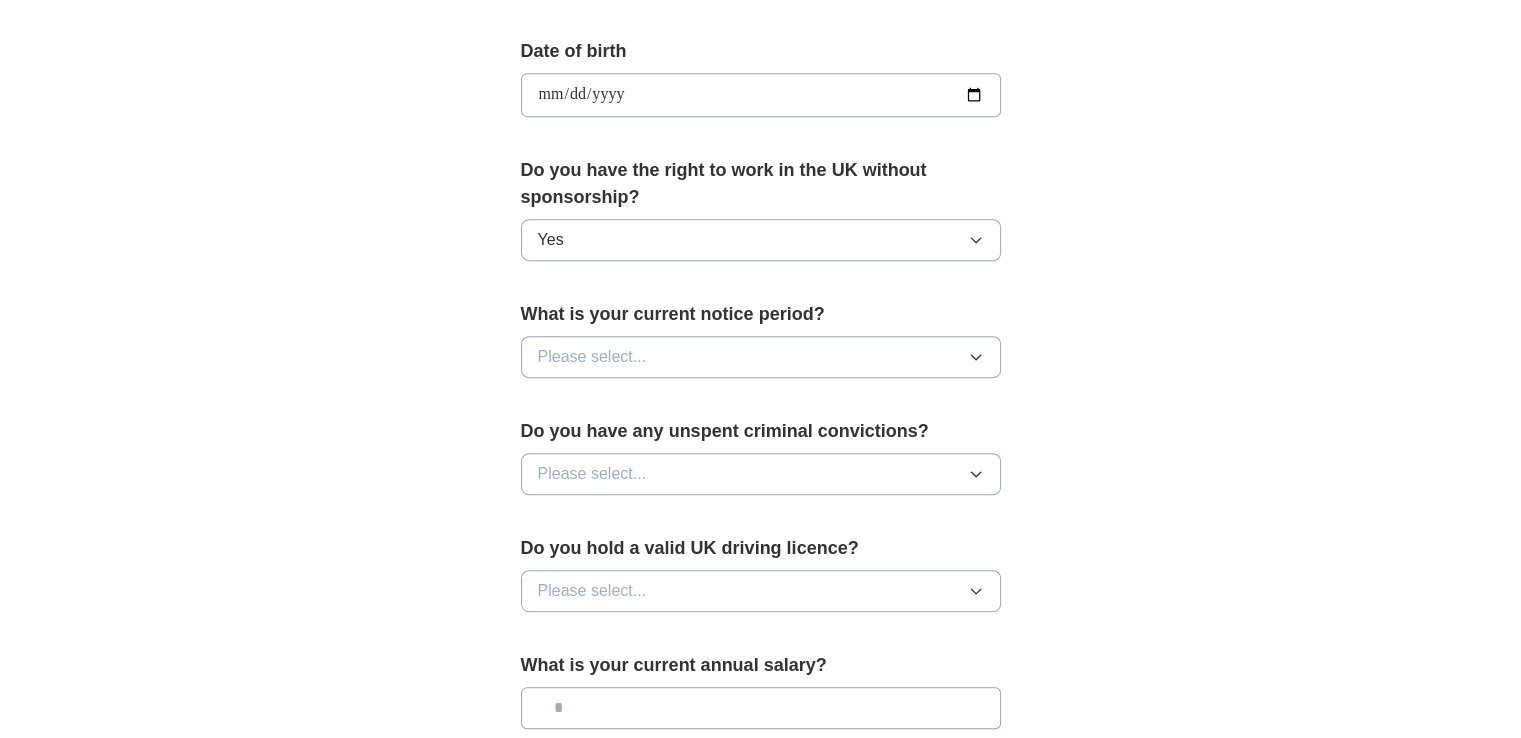scroll, scrollTop: 895, scrollLeft: 0, axis: vertical 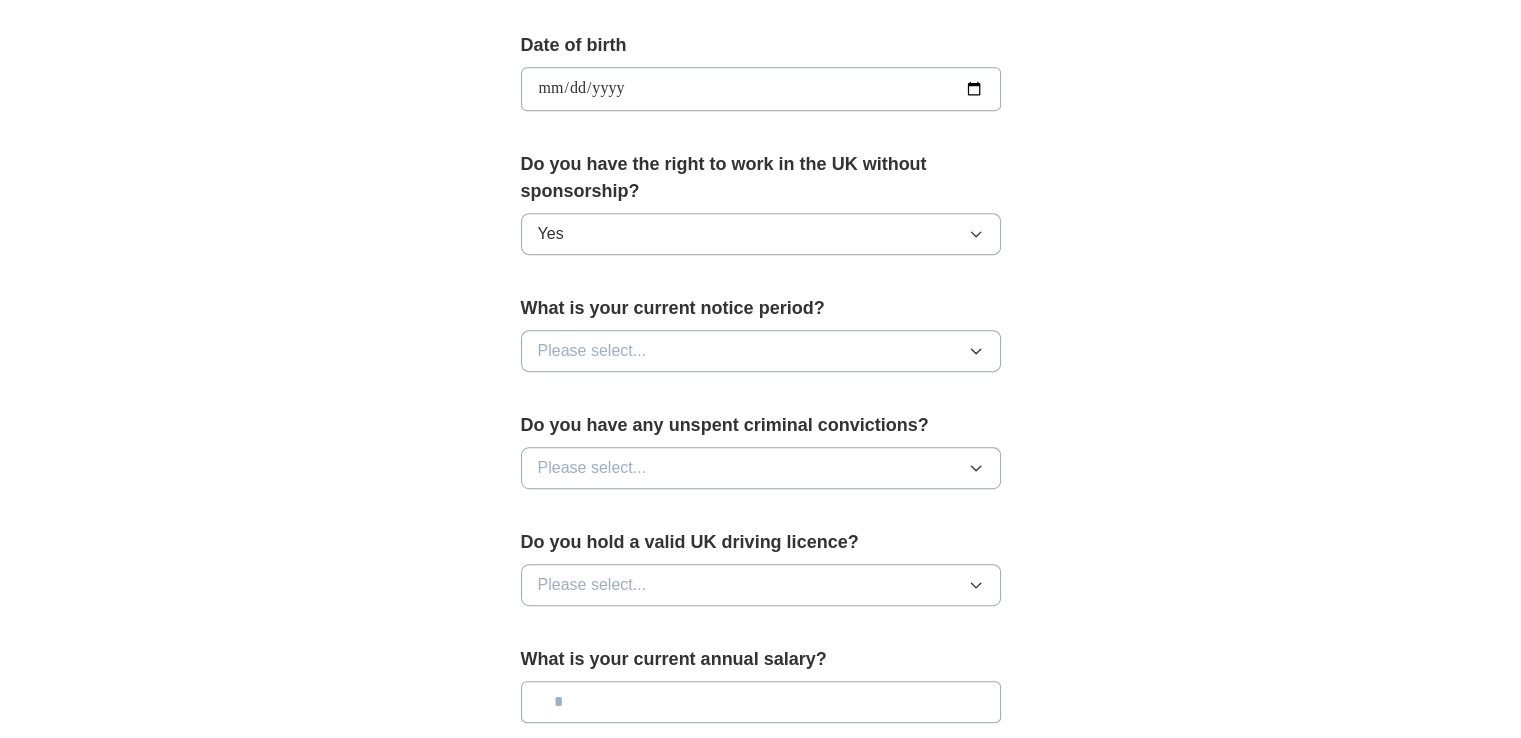 click on "Please select..." at bounding box center (761, 351) 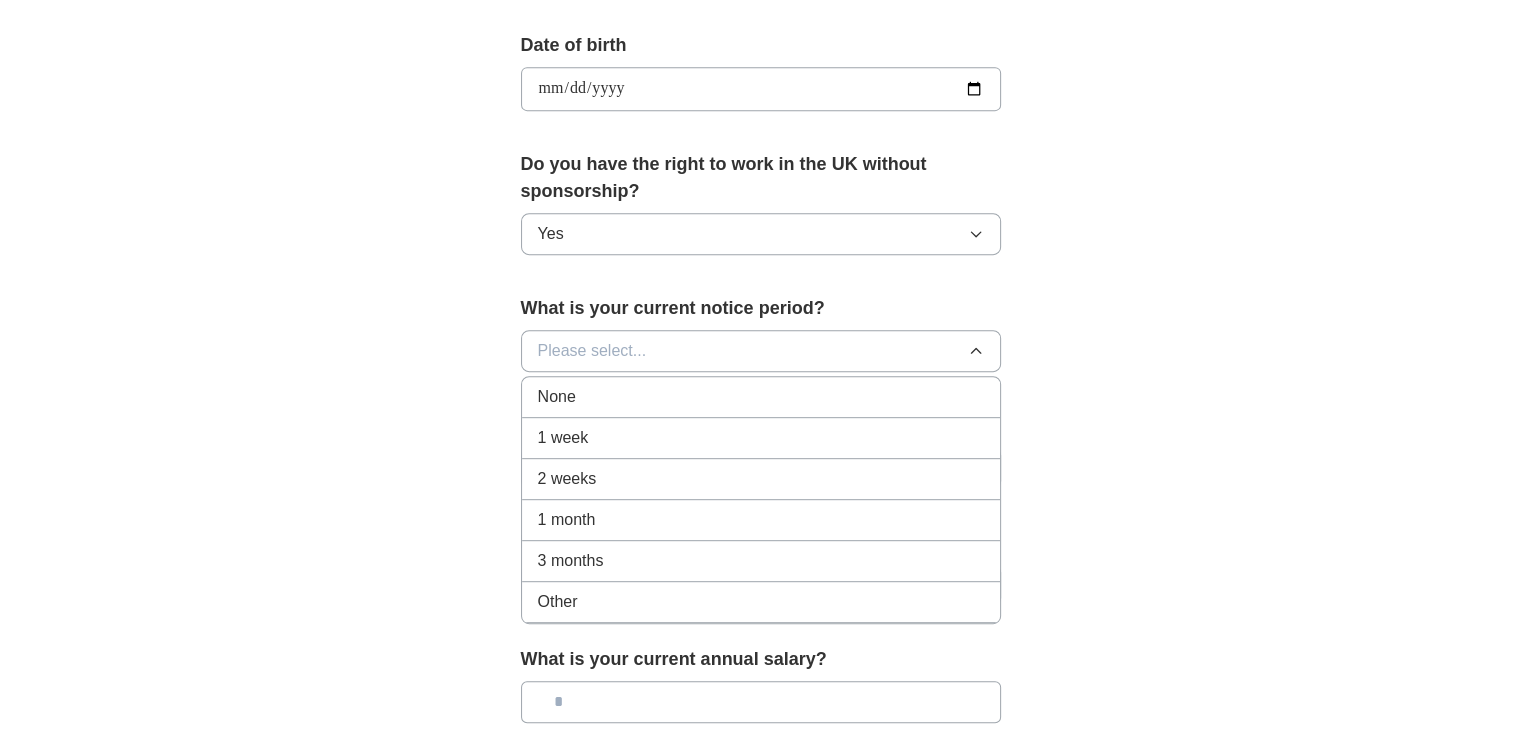 click on "2 weeks" at bounding box center [761, 479] 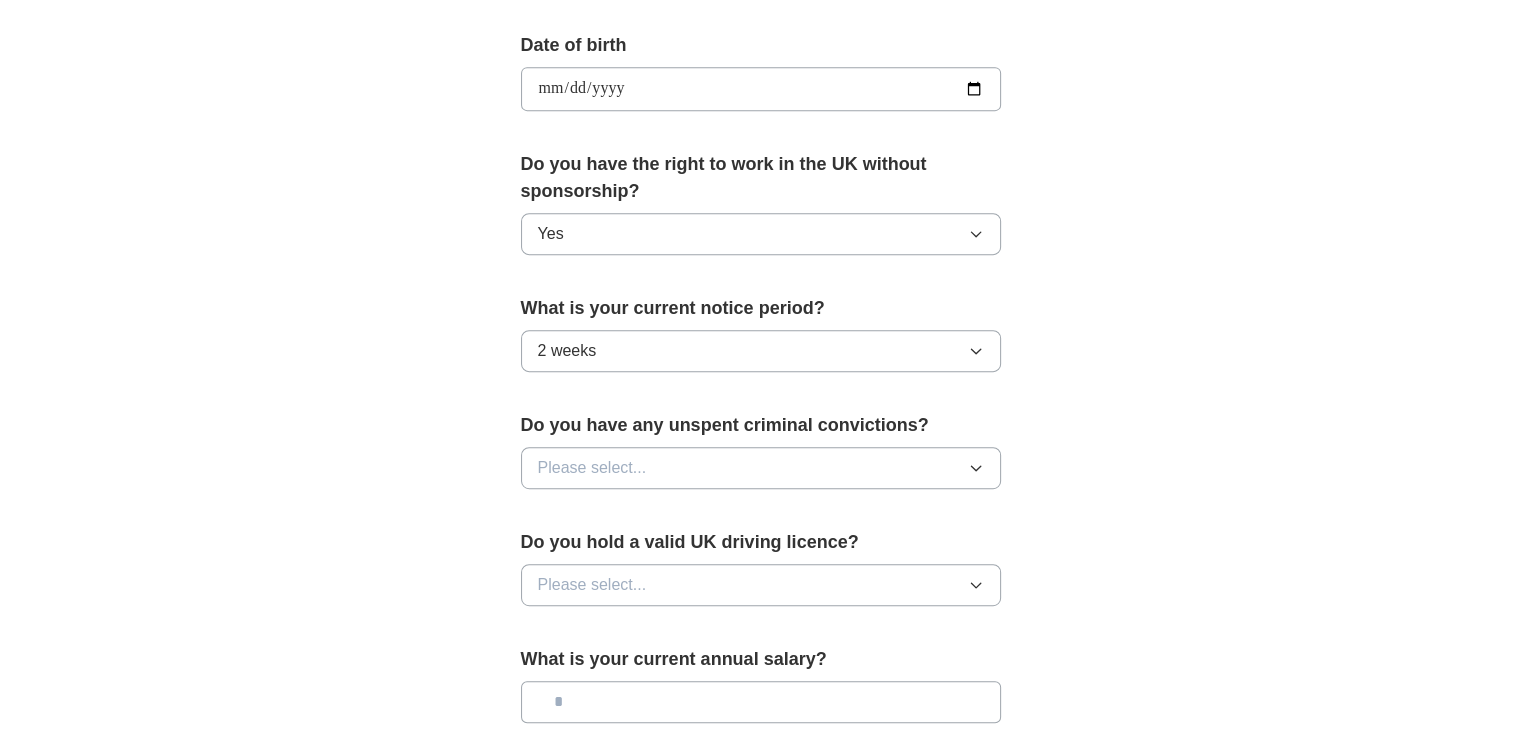 click on "**********" at bounding box center (761, 63) 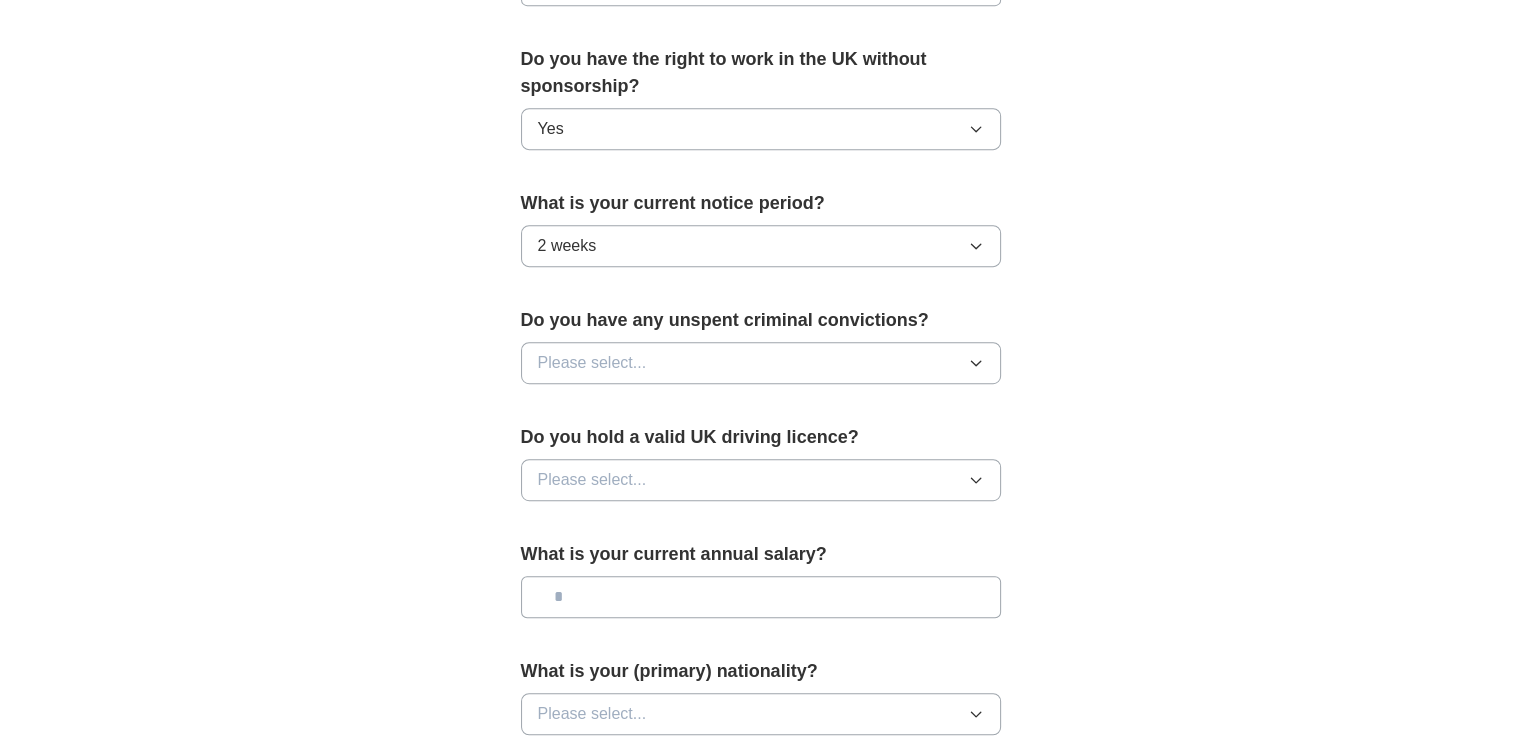 click on "Please select..." at bounding box center [761, 363] 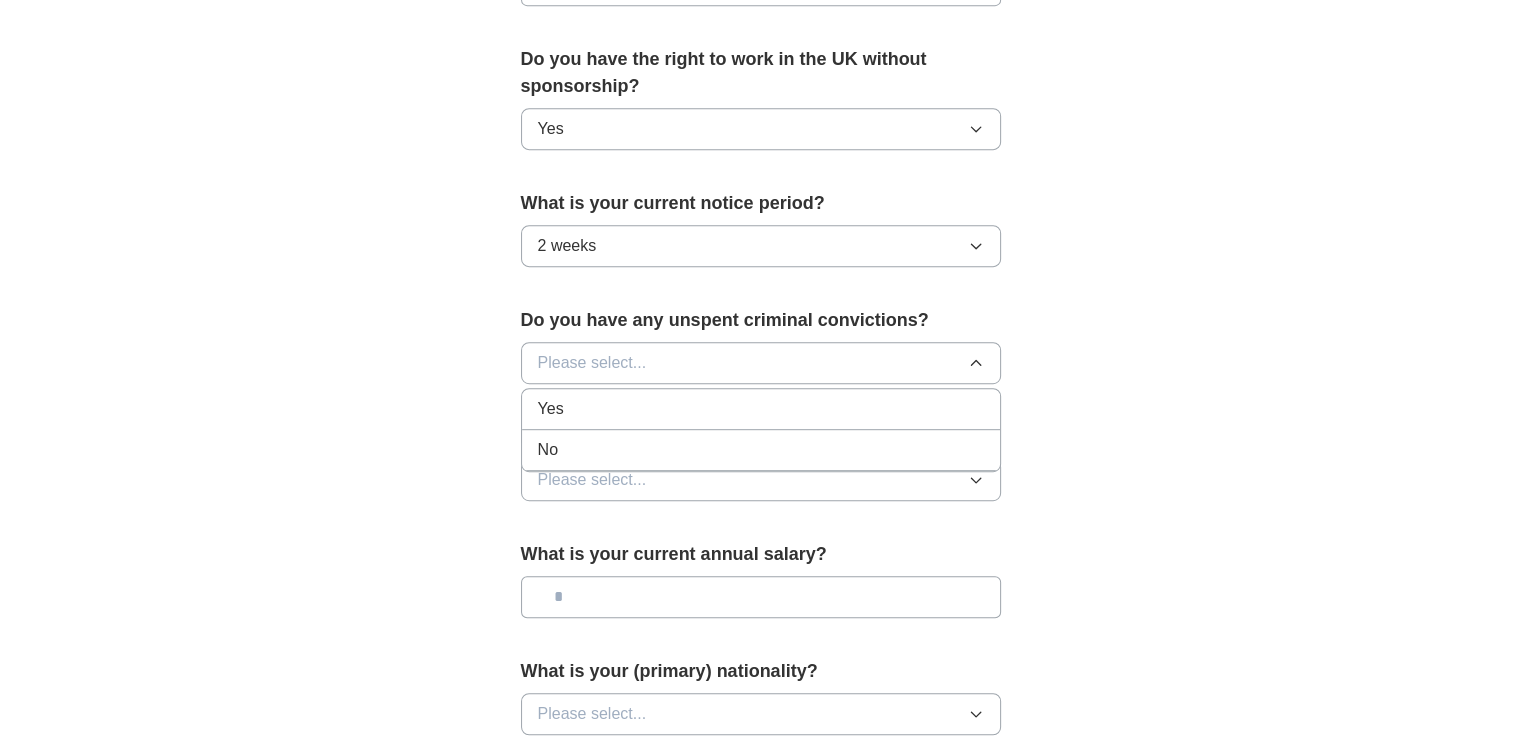 click on "No" at bounding box center (761, 450) 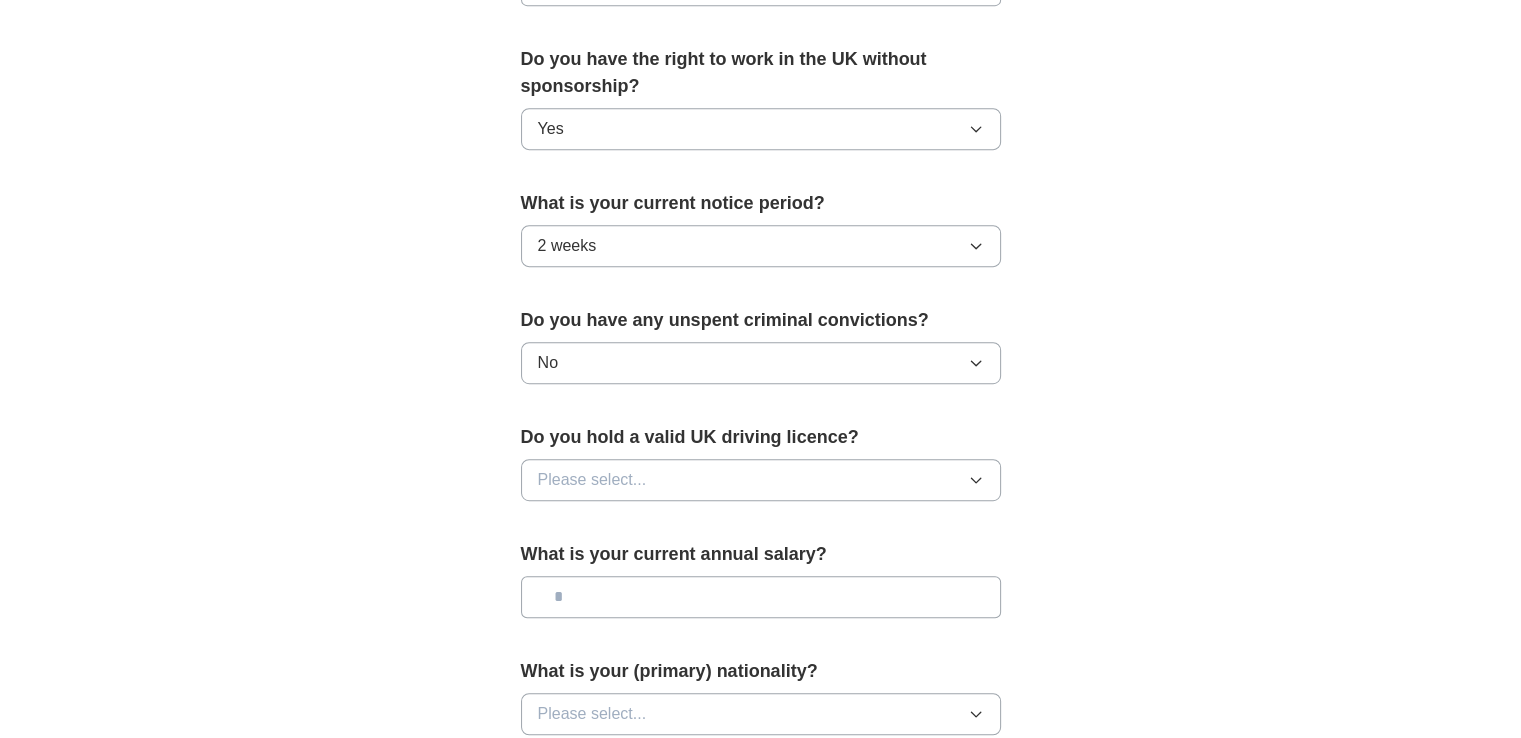 click on "Please select..." at bounding box center (592, 480) 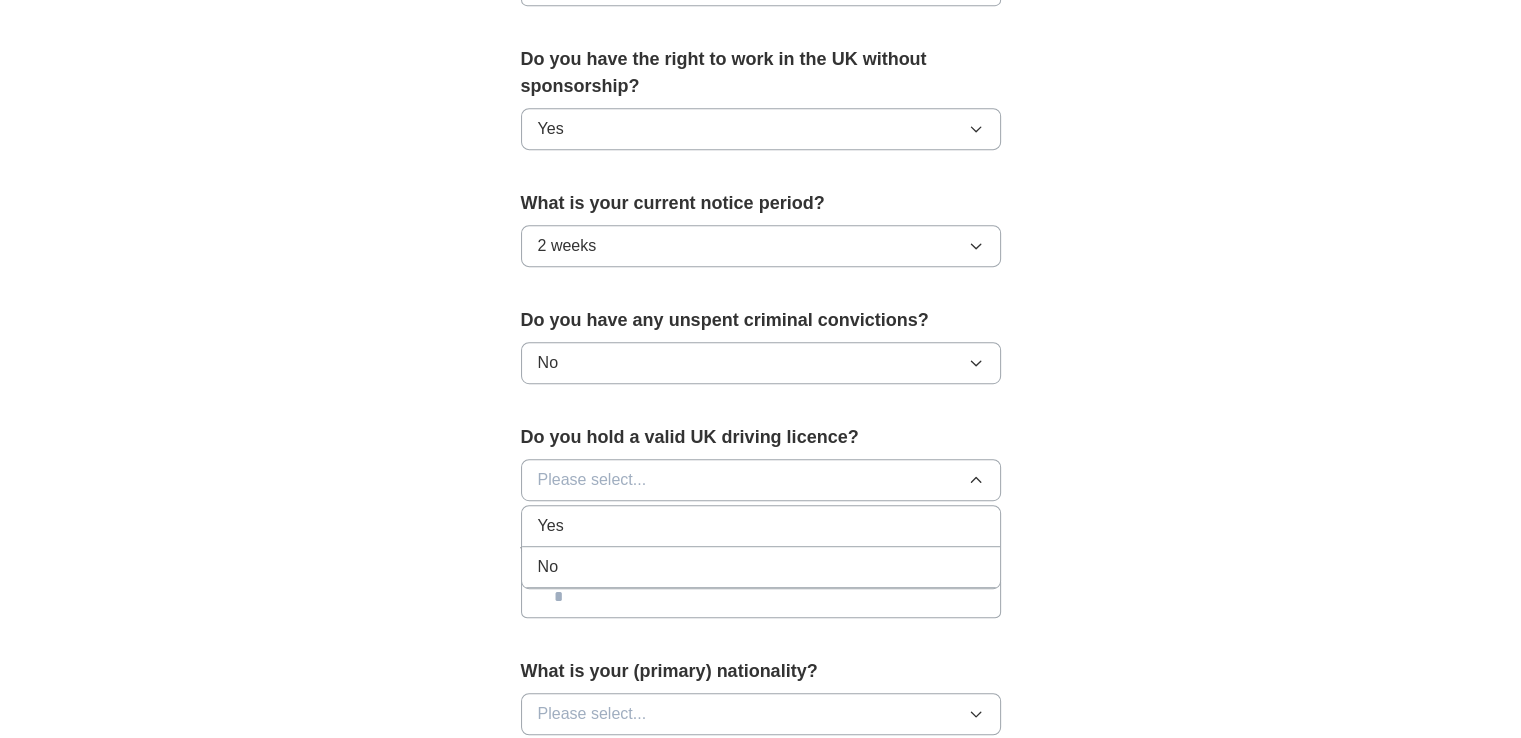 click on "No" at bounding box center [761, 567] 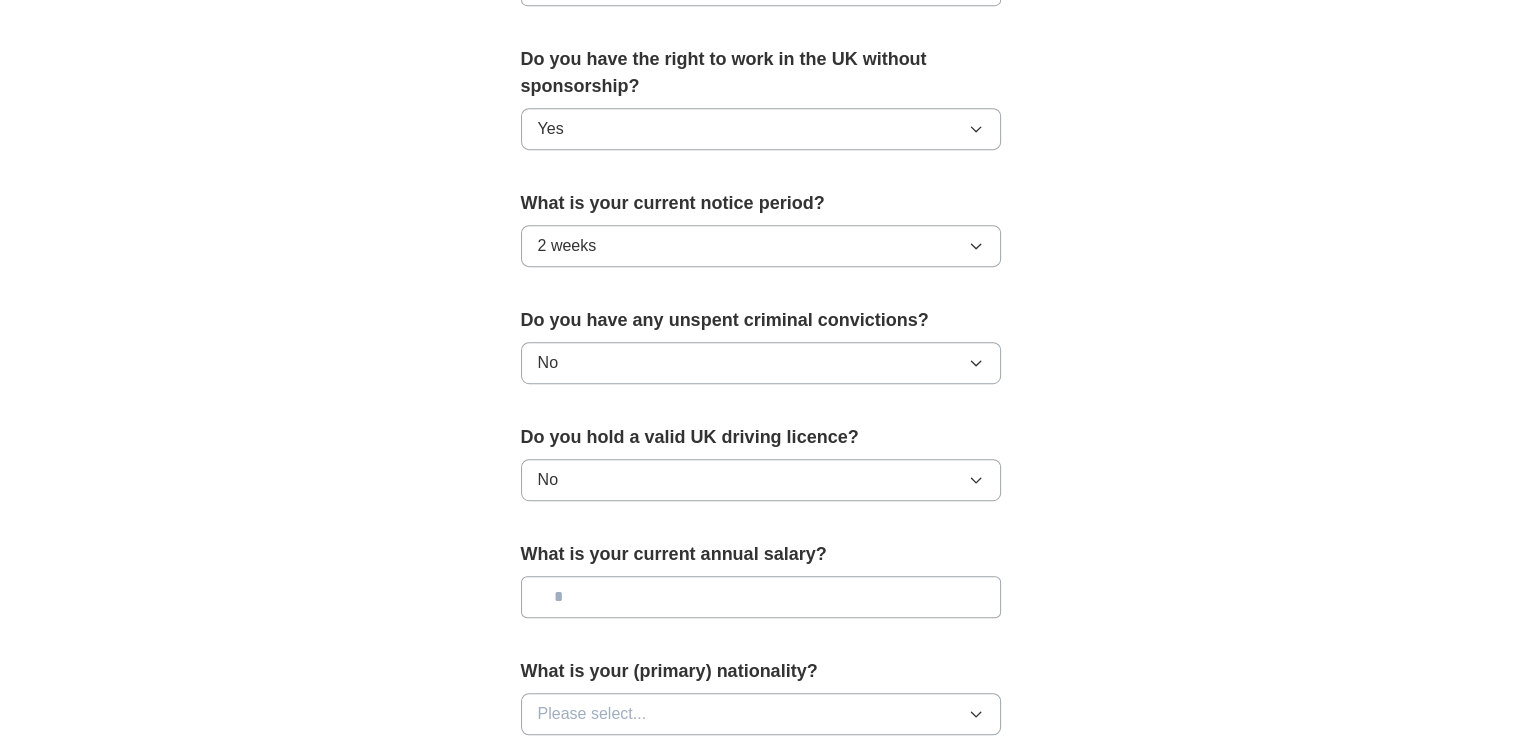 scroll, scrollTop: 1233, scrollLeft: 0, axis: vertical 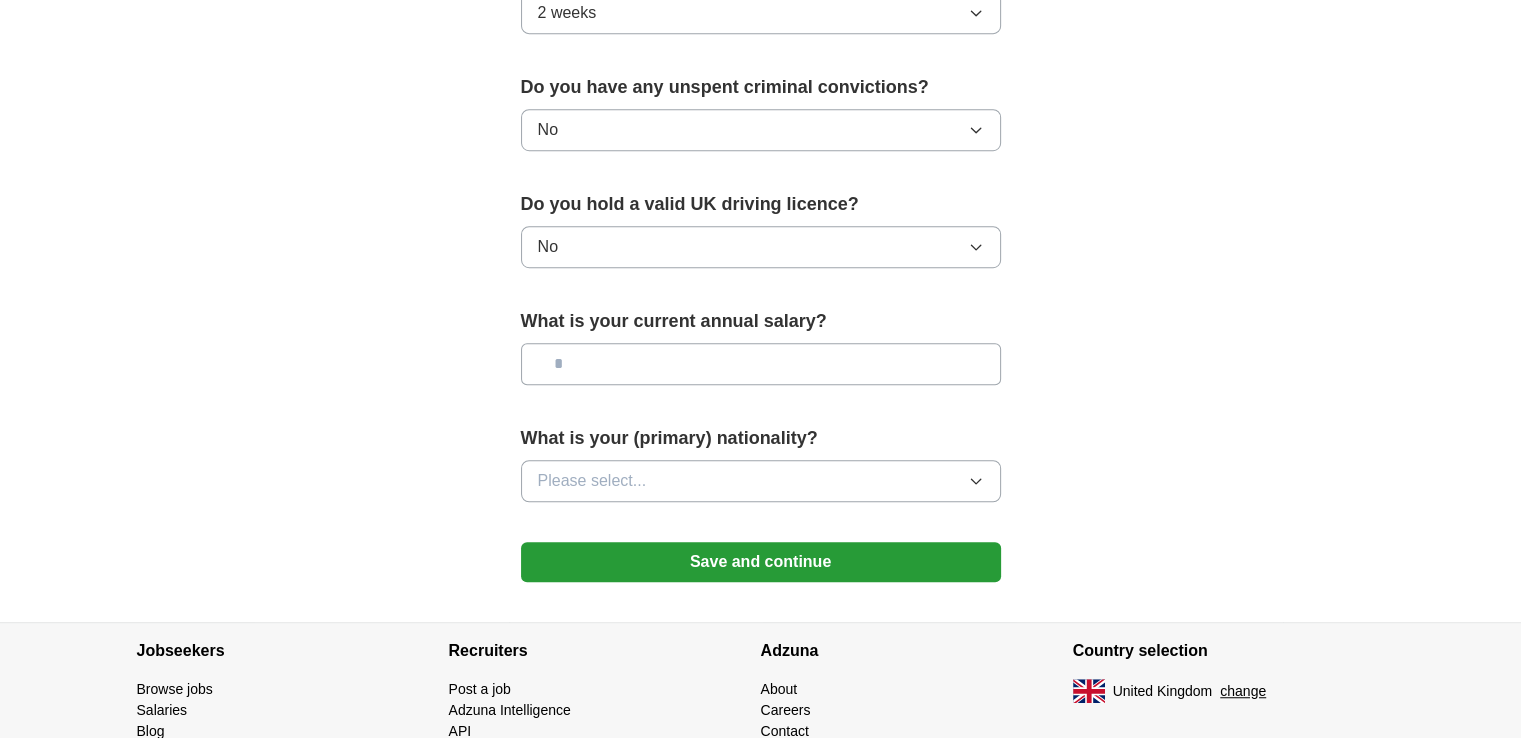 click at bounding box center [761, 364] 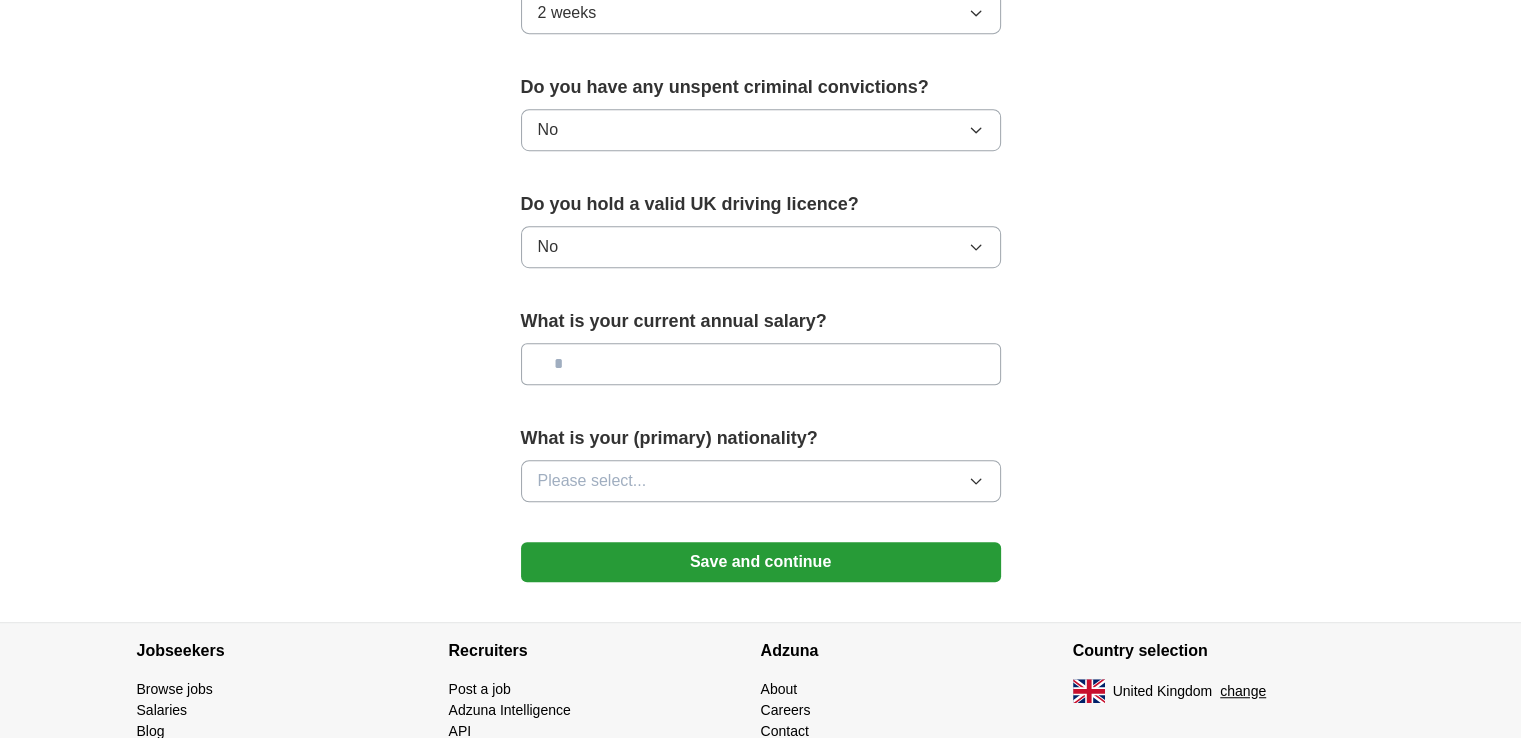 scroll, scrollTop: 1334, scrollLeft: 0, axis: vertical 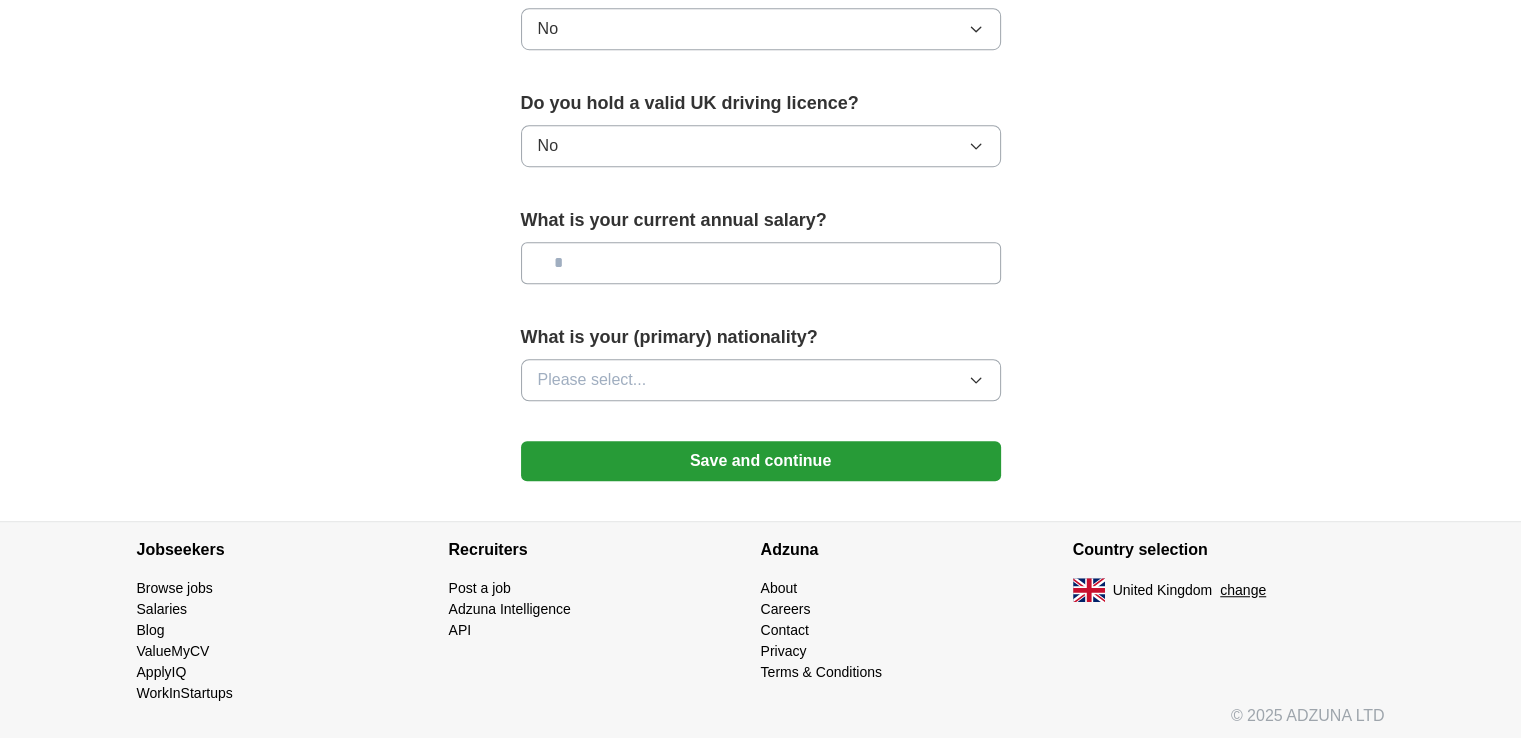 click on "Please select..." at bounding box center [761, 380] 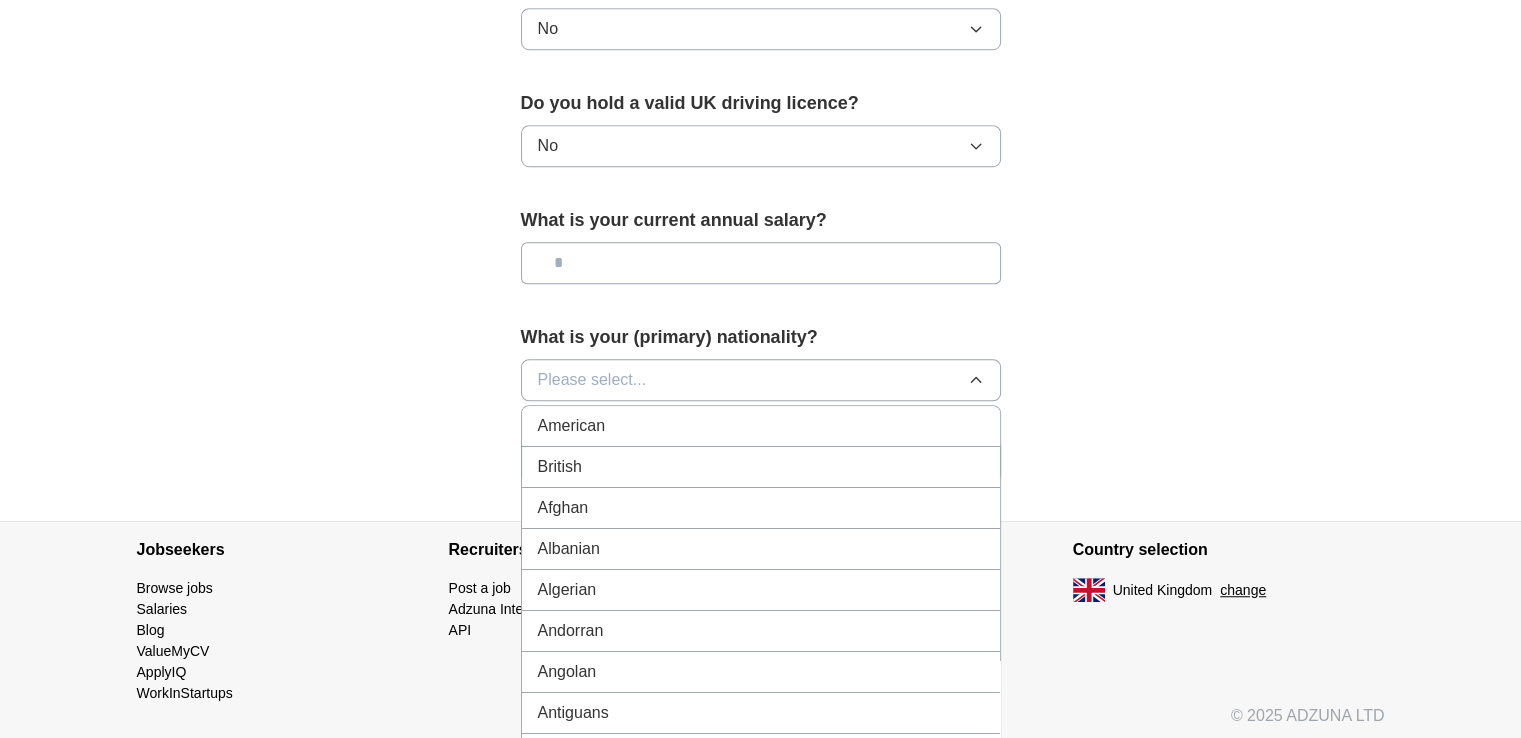 type 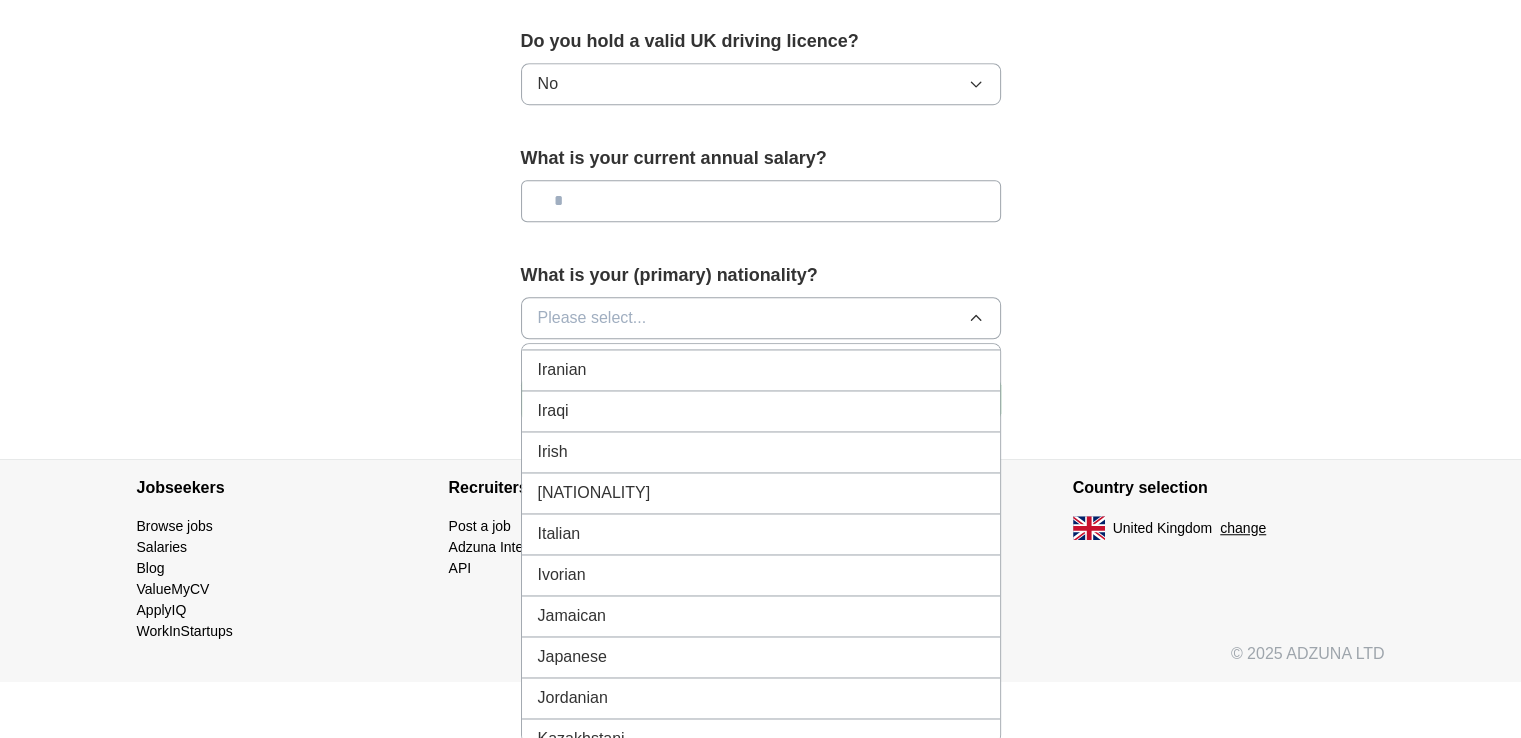 scroll, scrollTop: 3226, scrollLeft: 0, axis: vertical 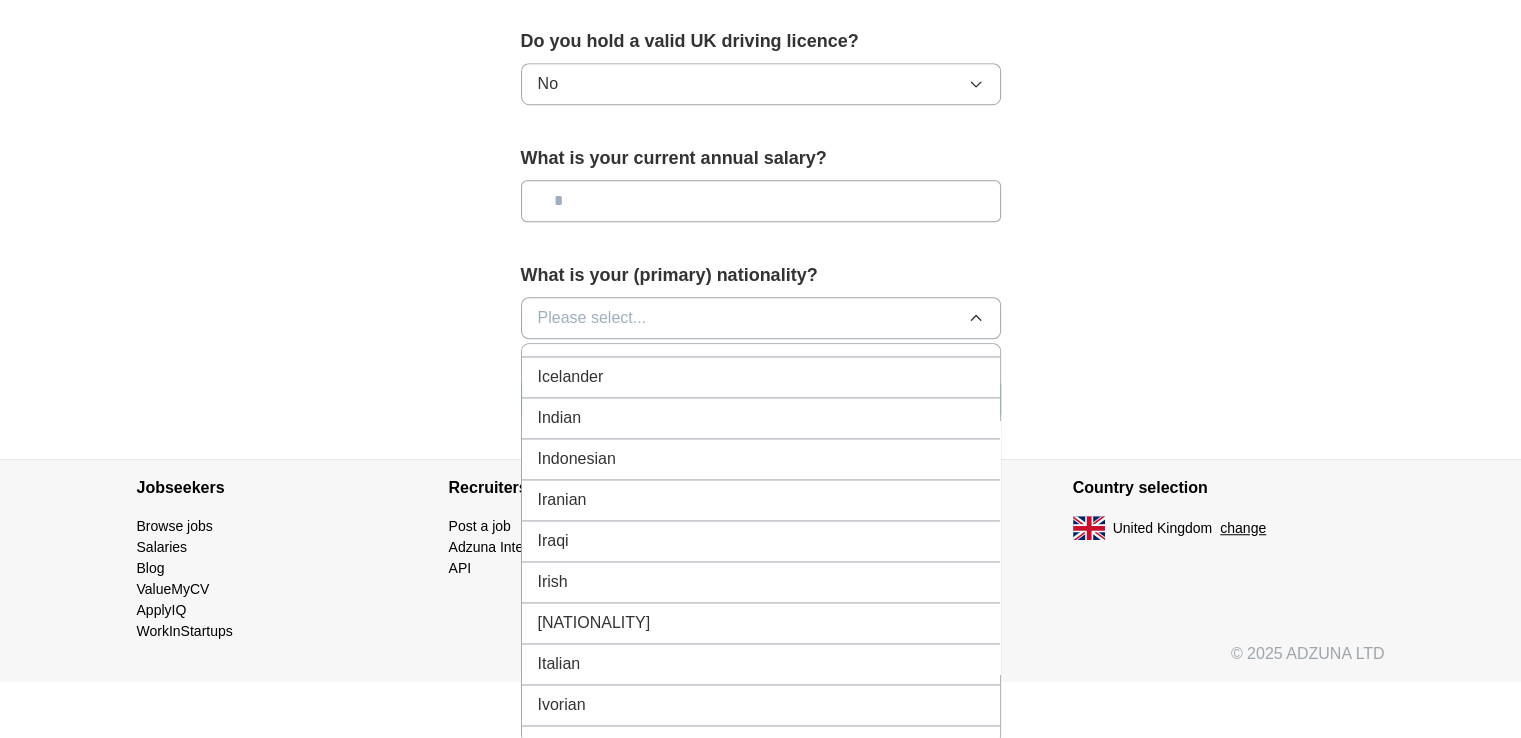 click on "Indian" at bounding box center [761, 418] 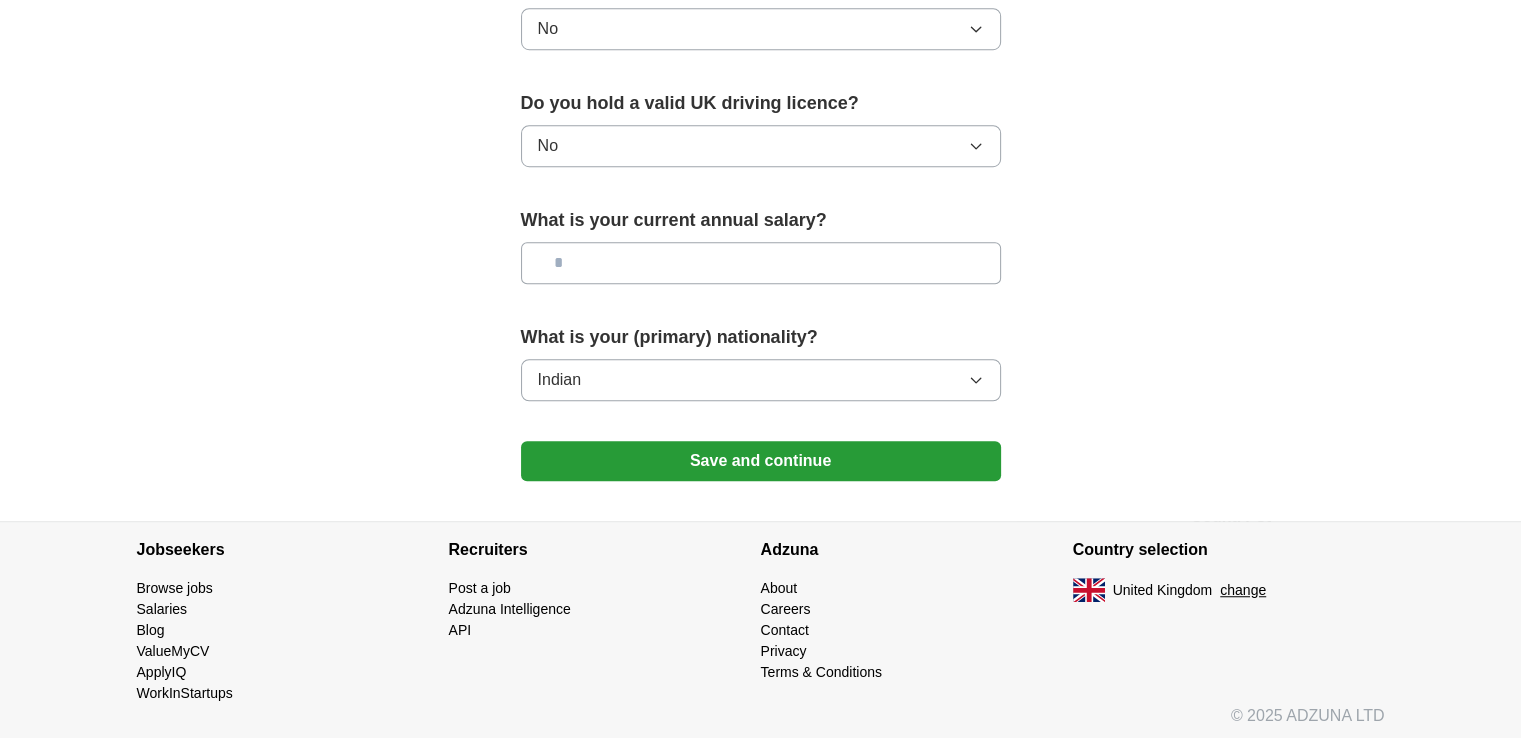 drag, startPoint x: 1237, startPoint y: 455, endPoint x: 880, endPoint y: 450, distance: 357.035 